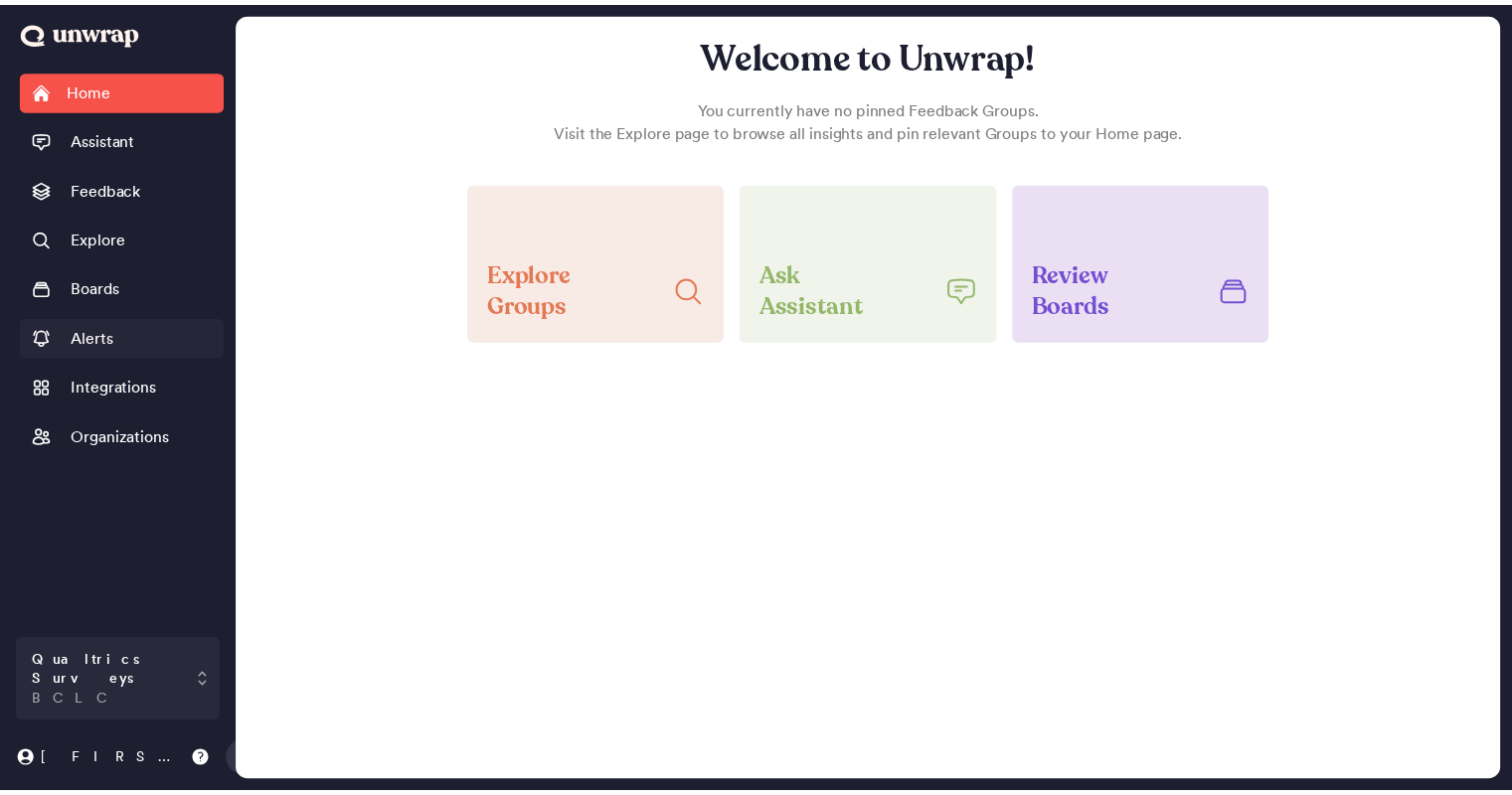 scroll, scrollTop: 0, scrollLeft: 0, axis: both 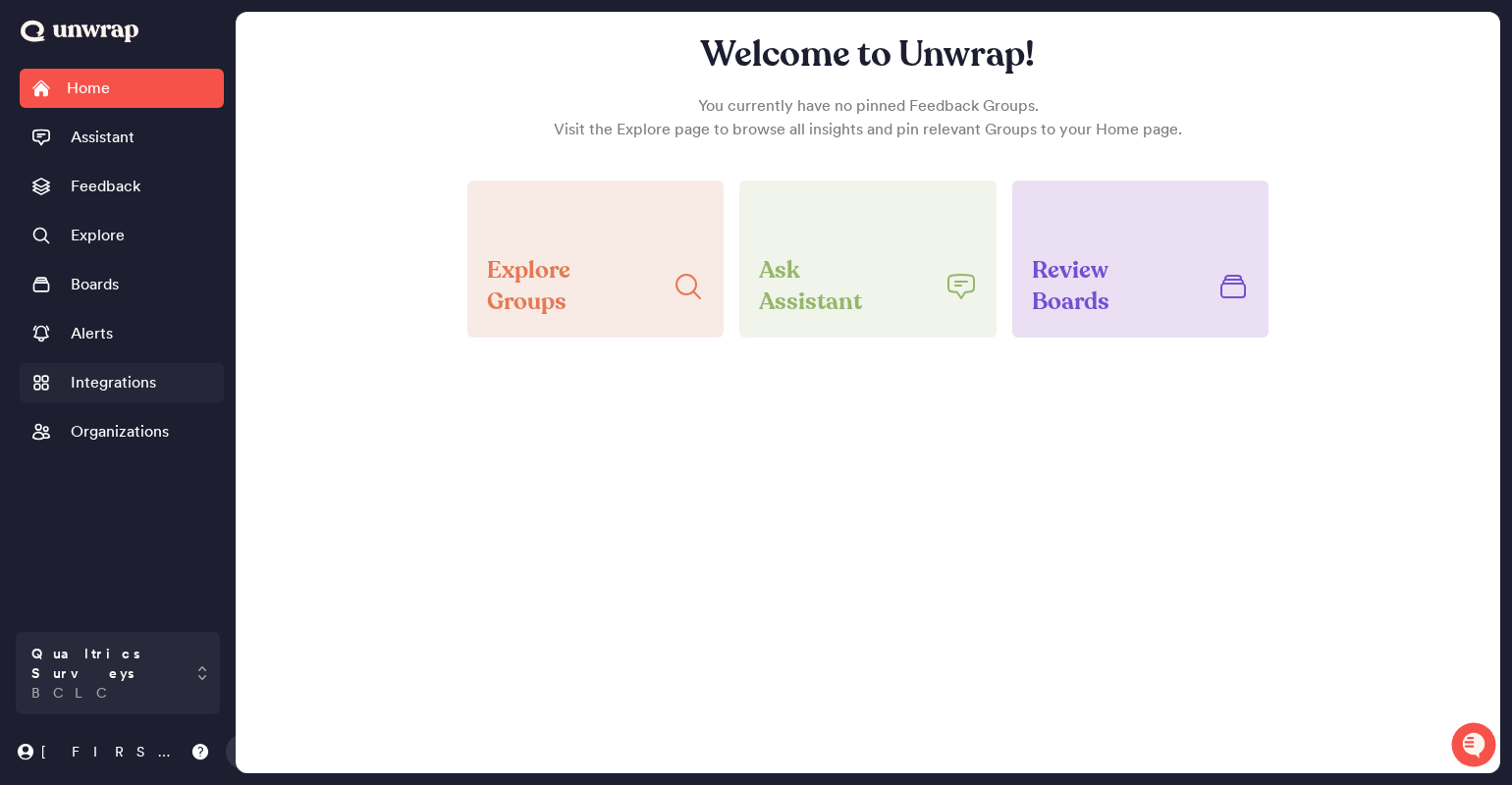click on "Integrations" at bounding box center [122, 383] 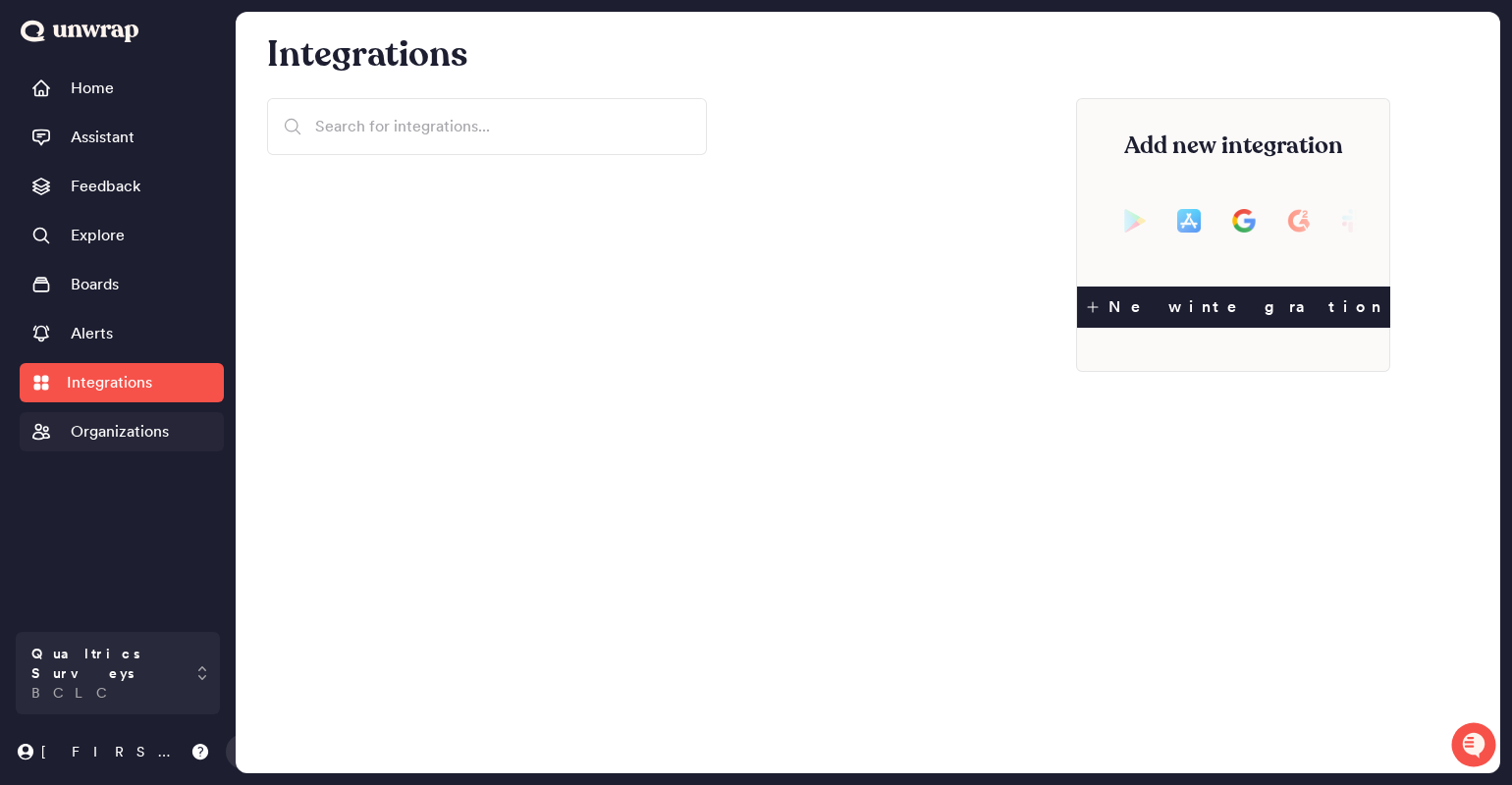 click on "Organizations" at bounding box center (120, 432) 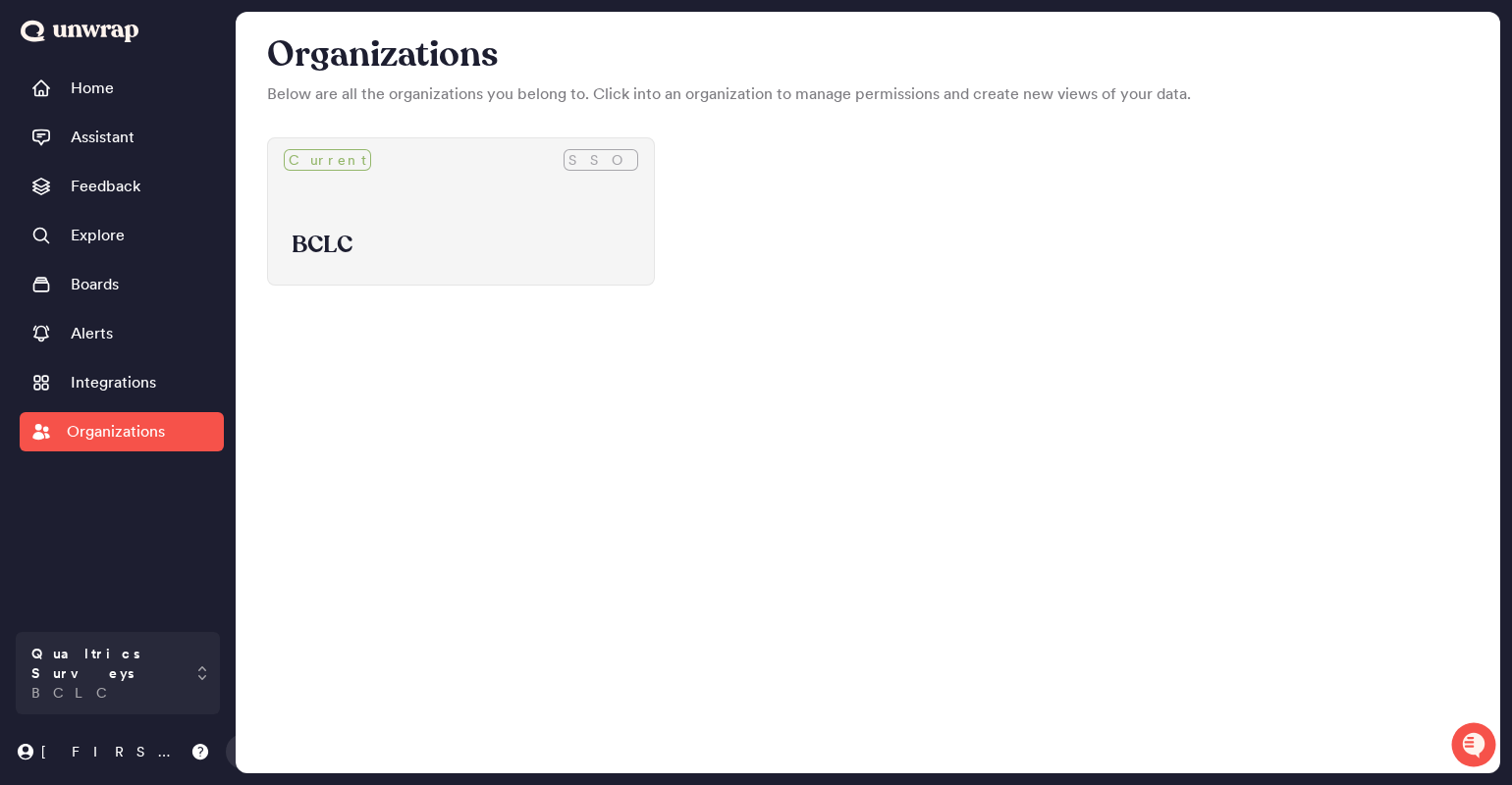 click on "BCLC" at bounding box center (460, 233) 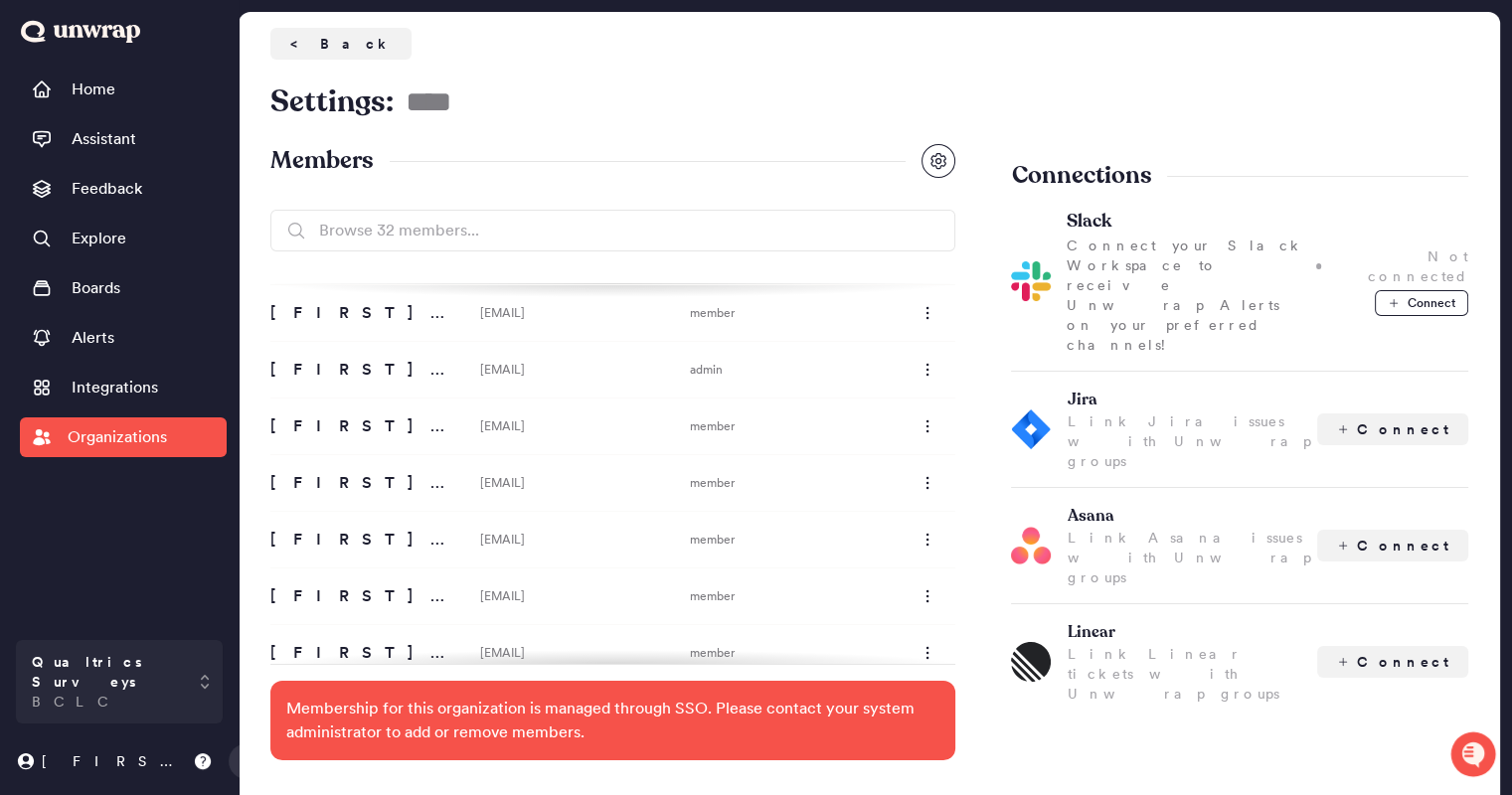 scroll, scrollTop: 1424, scrollLeft: 0, axis: vertical 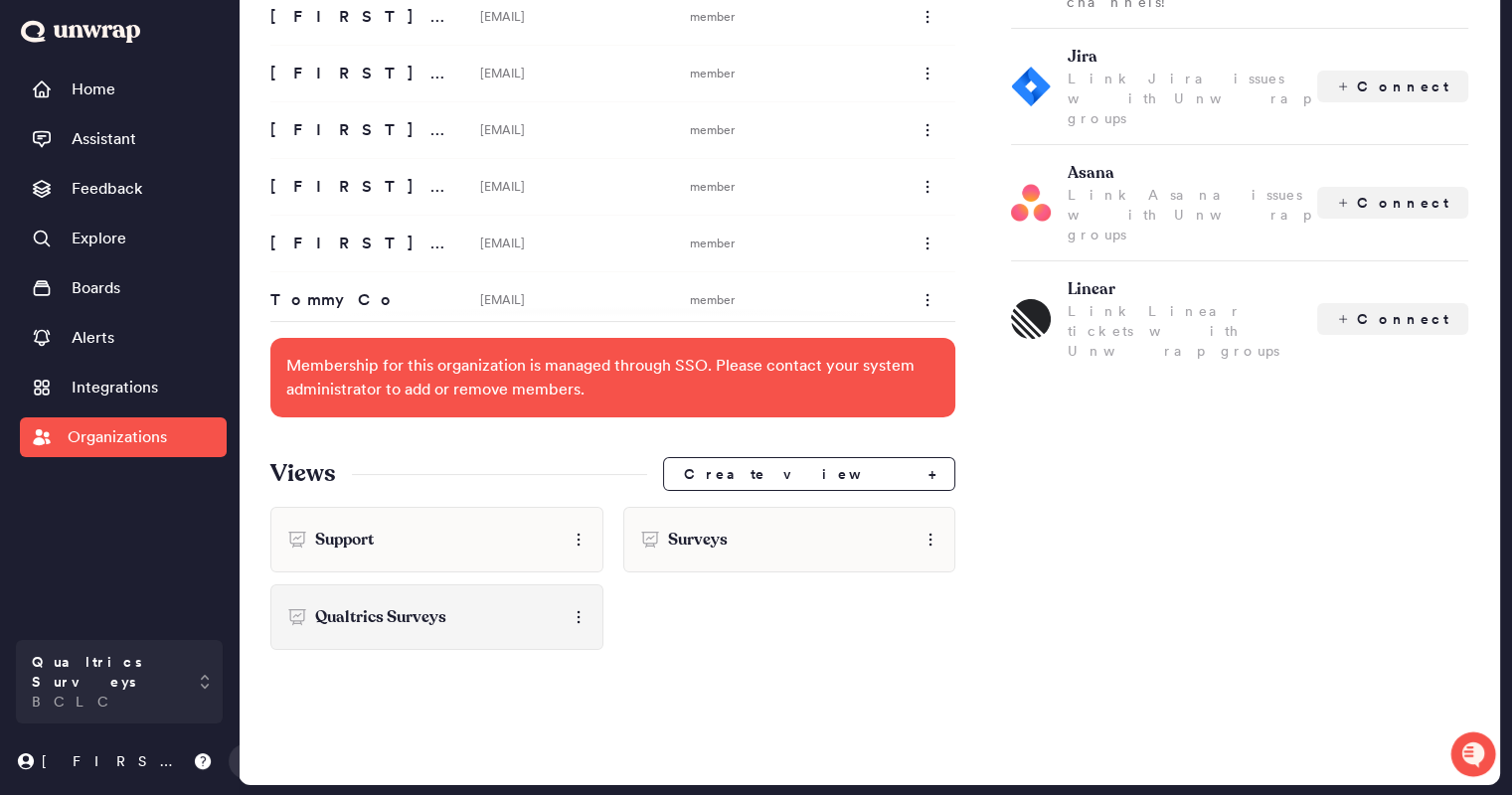 click on "Qualtrics Surveys" at bounding box center (381, 617) 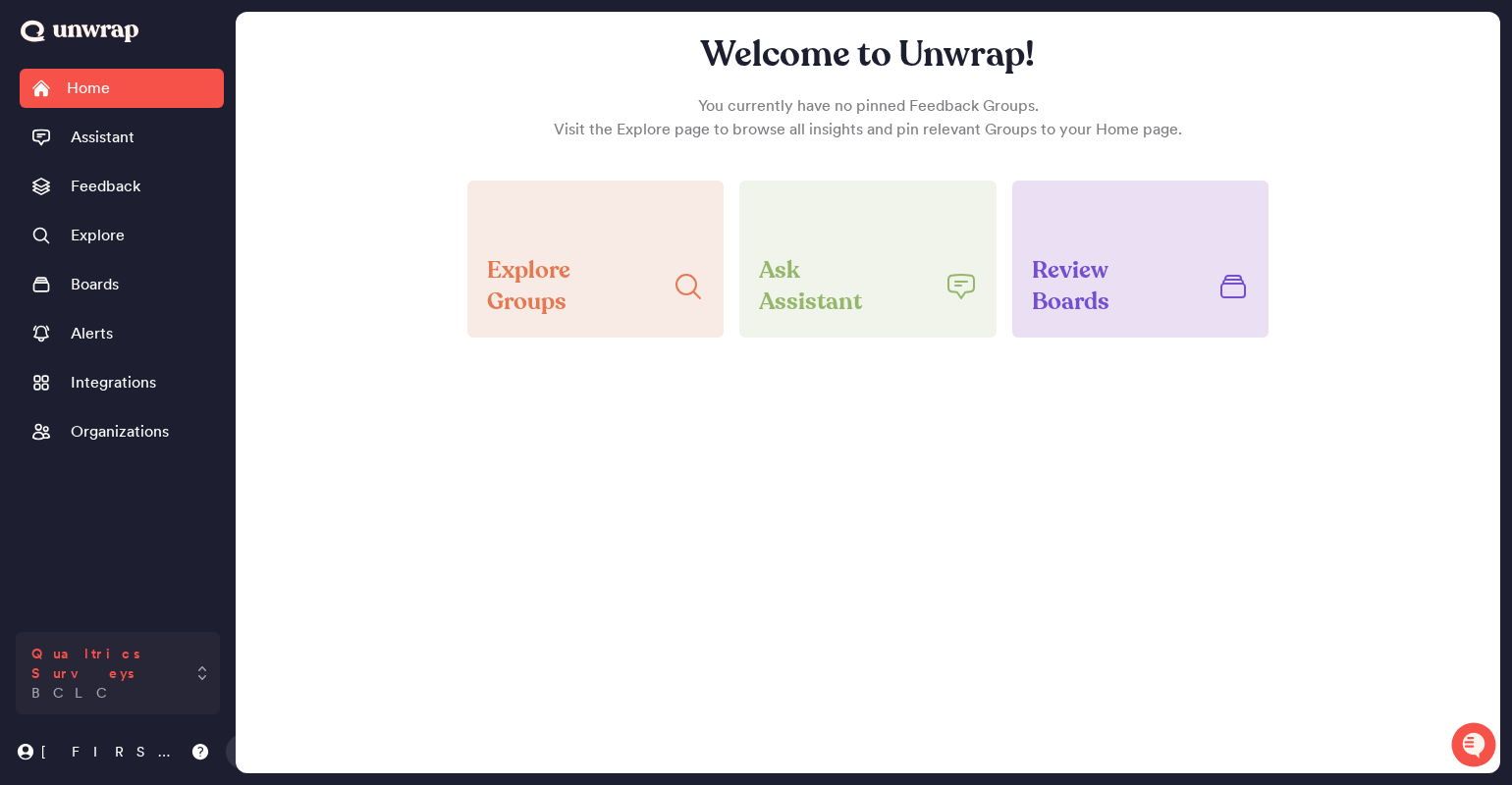 click on "Qualtrics Surveys" at bounding box center [104, 663] 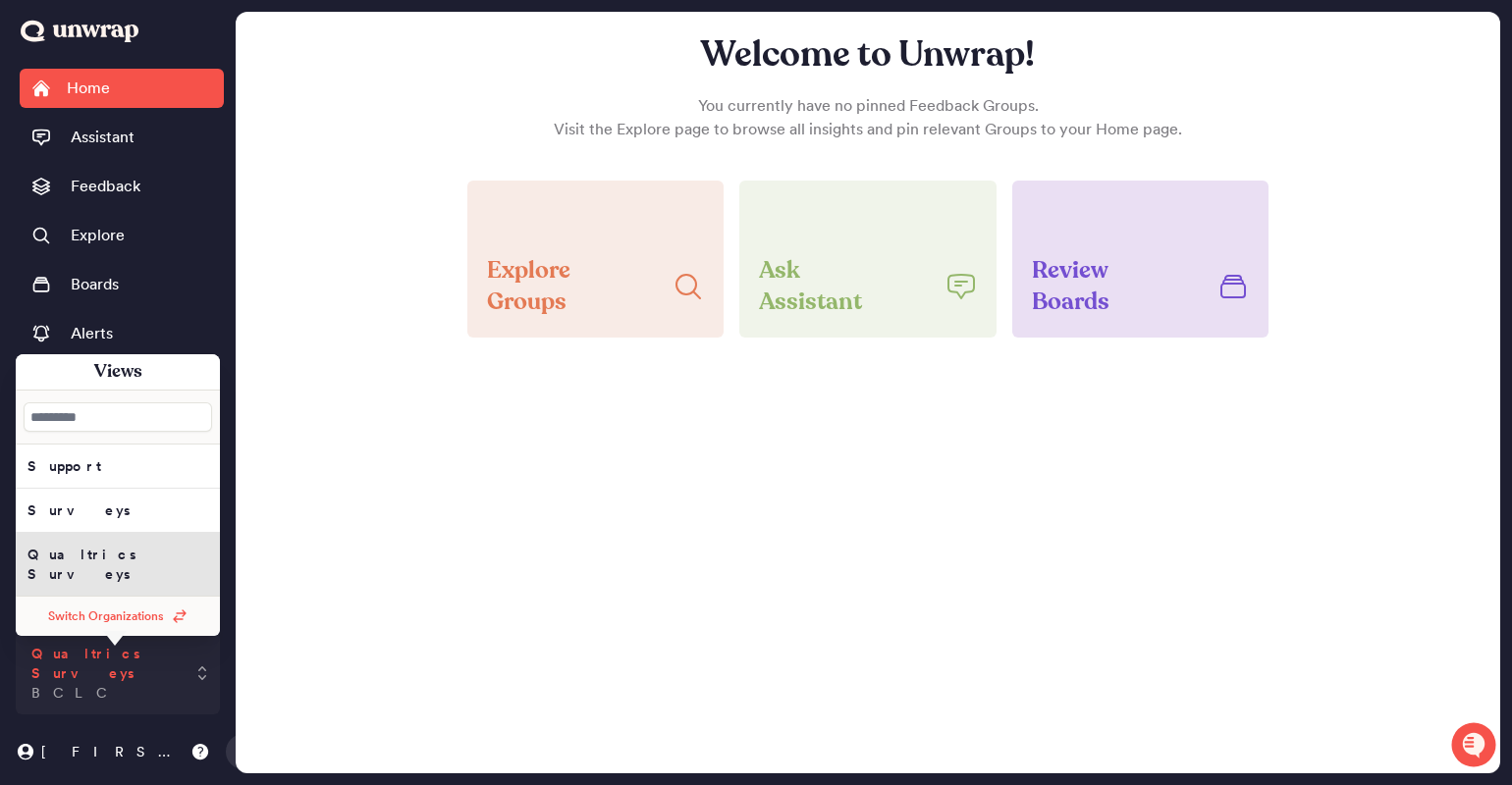 click on "Qualtrics Surveys BCLC" at bounding box center [118, 673] 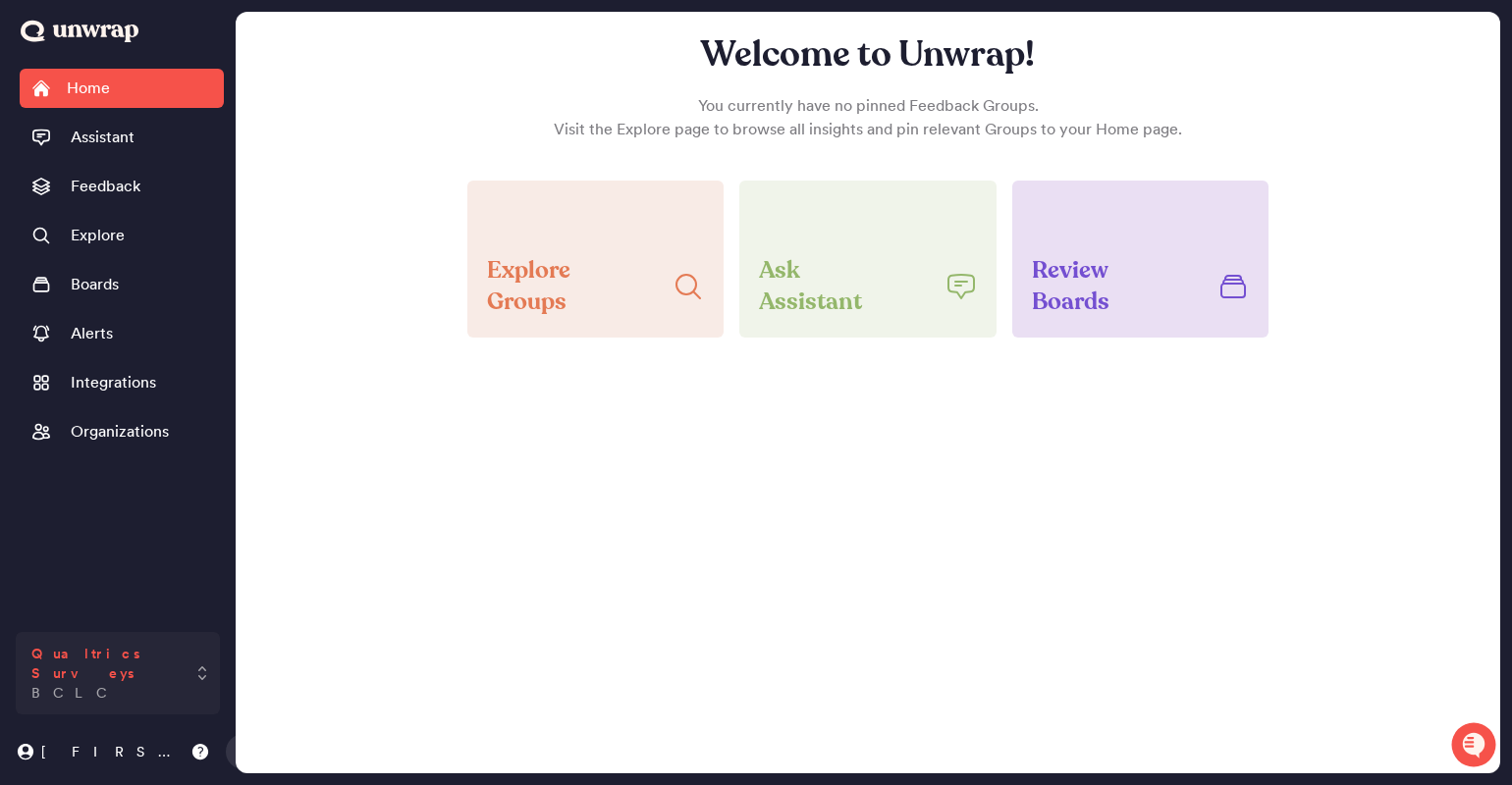 click on "Qualtrics Surveys" at bounding box center (104, 663) 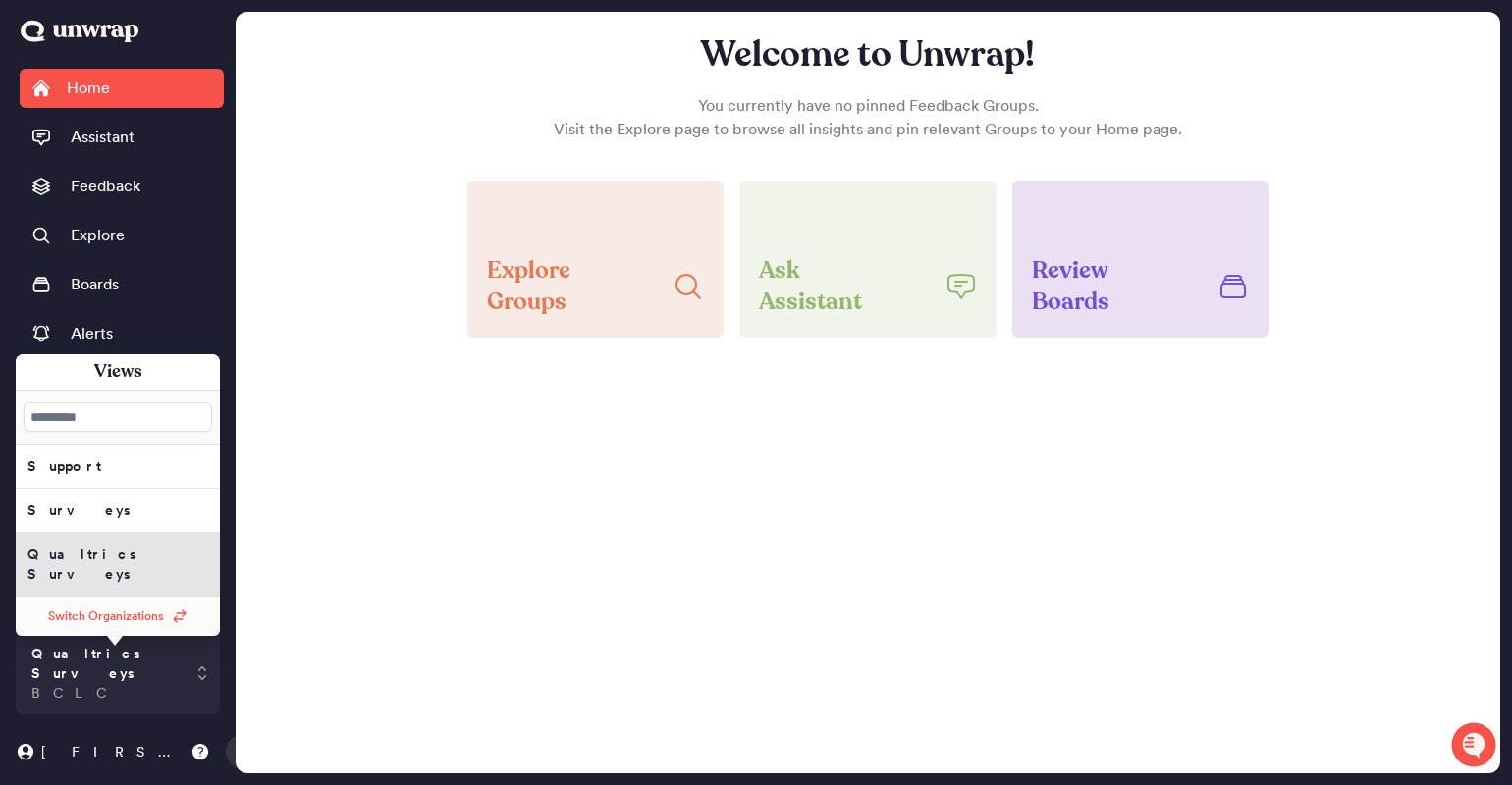 click on "Welcome to Unwrap! You currently have no pinned Feedback Groups. Visit the Explore page to browse all insights and pin relevant Groups to your Home page. Explore  Groups Ask  Assistant Review  Boards" at bounding box center (868, 392) 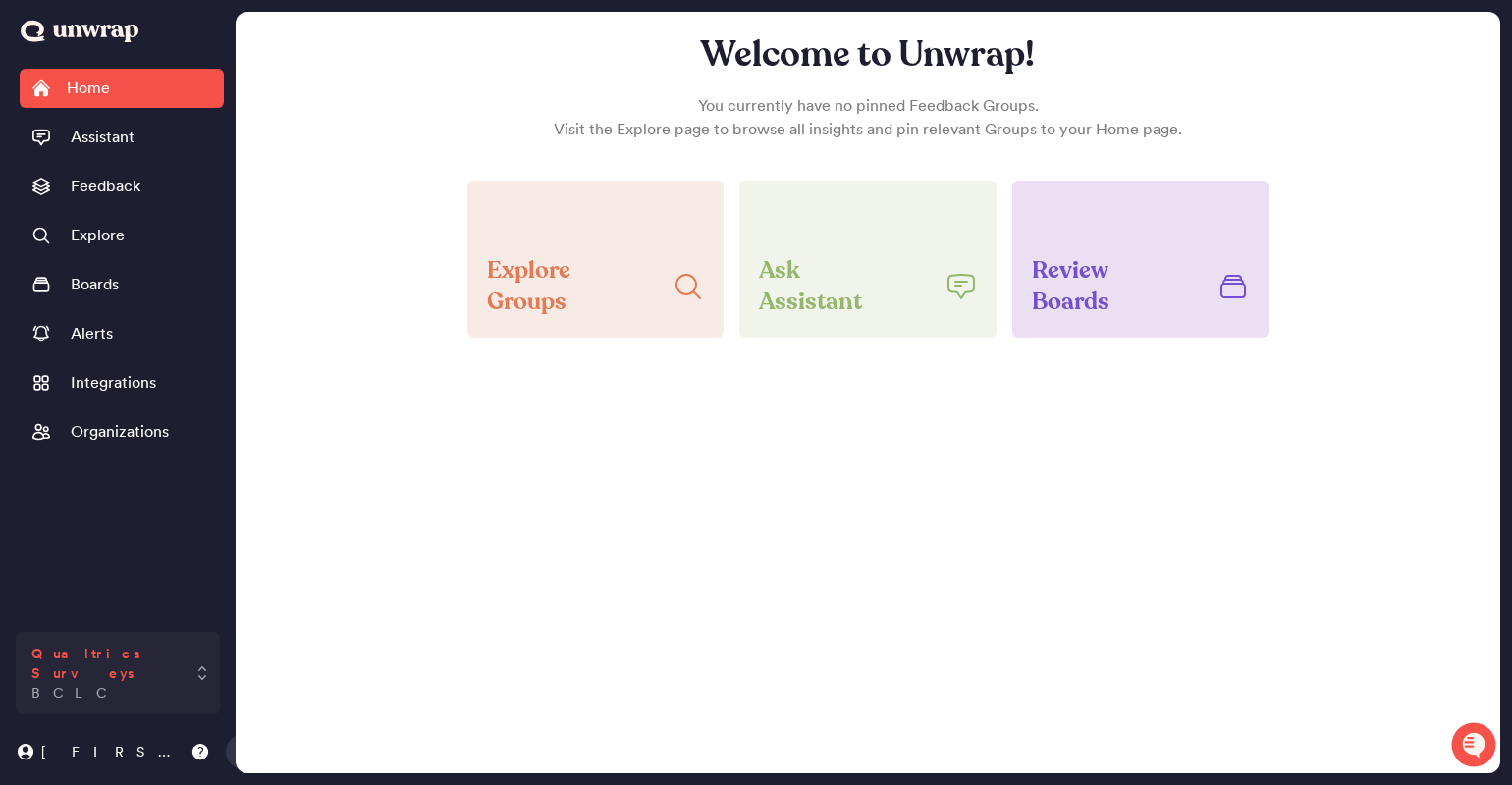 click on "Qualtrics Surveys" at bounding box center [104, 663] 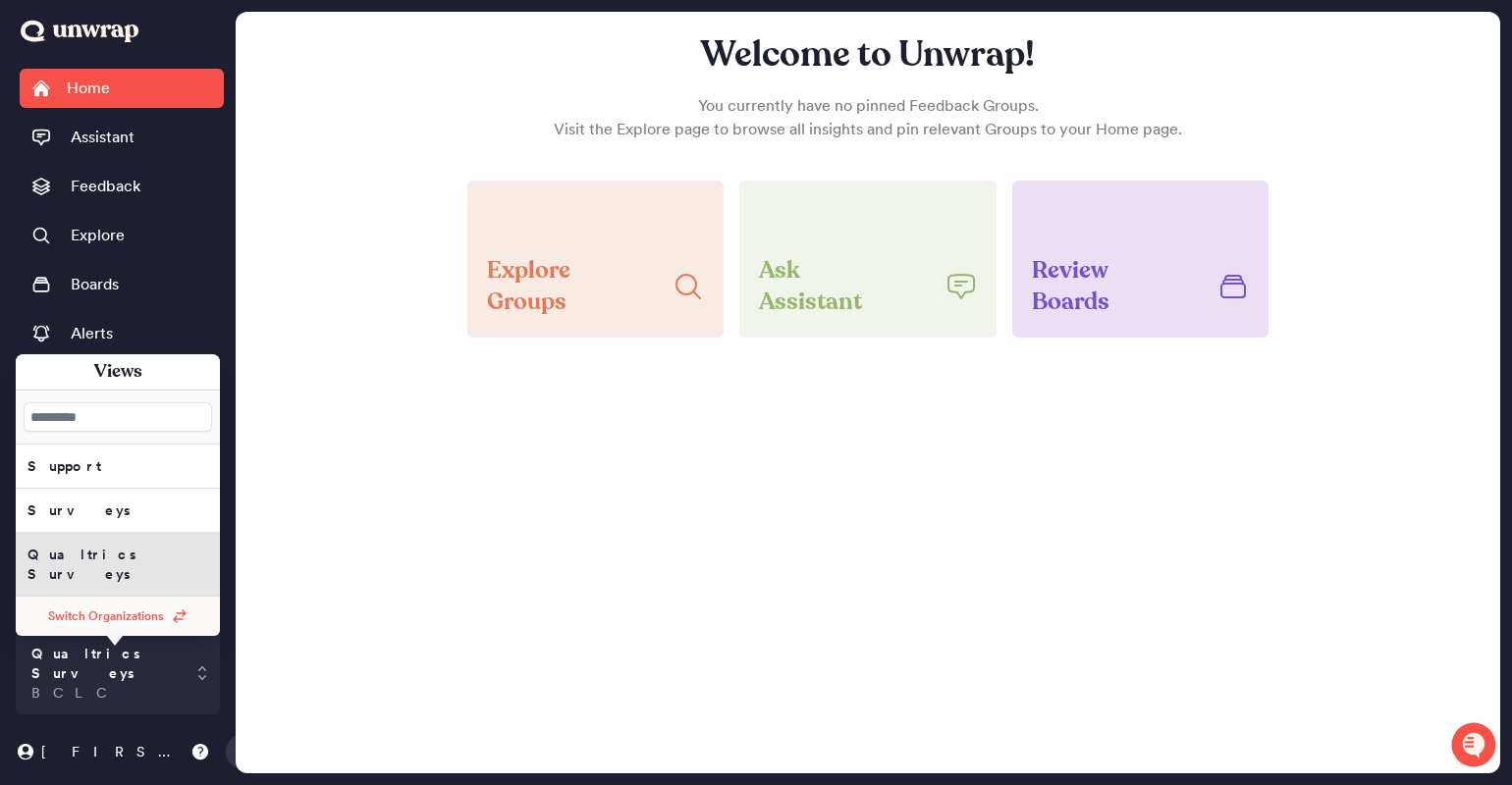 click on "Welcome to Unwrap! You currently have no pinned Feedback Groups. Visit the Explore page to browse all insights and pin relevant Groups to your Home page. Explore  Groups Ask  Assistant Review  Boards" at bounding box center (868, 392) 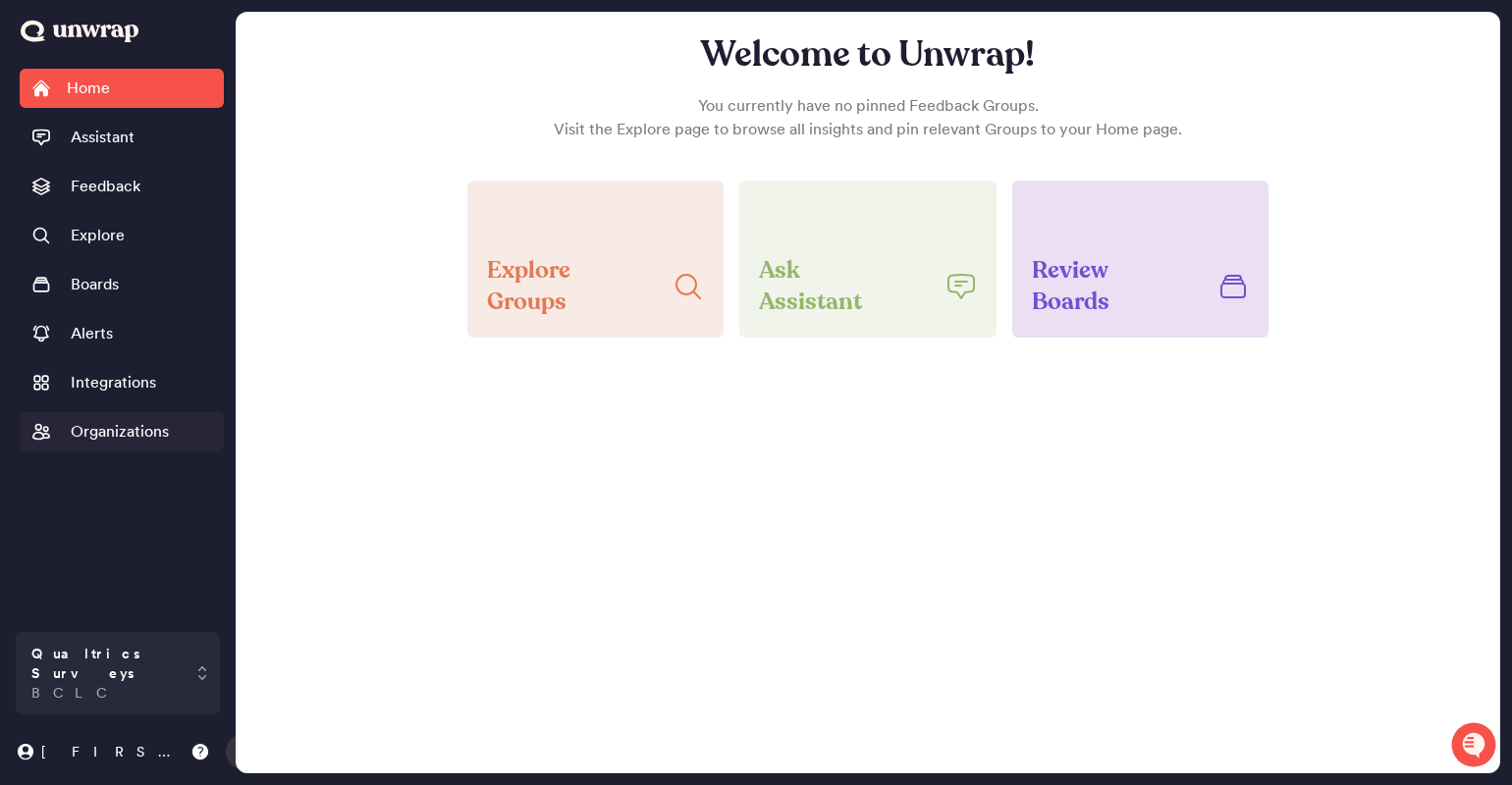click on "Organizations" at bounding box center (120, 432) 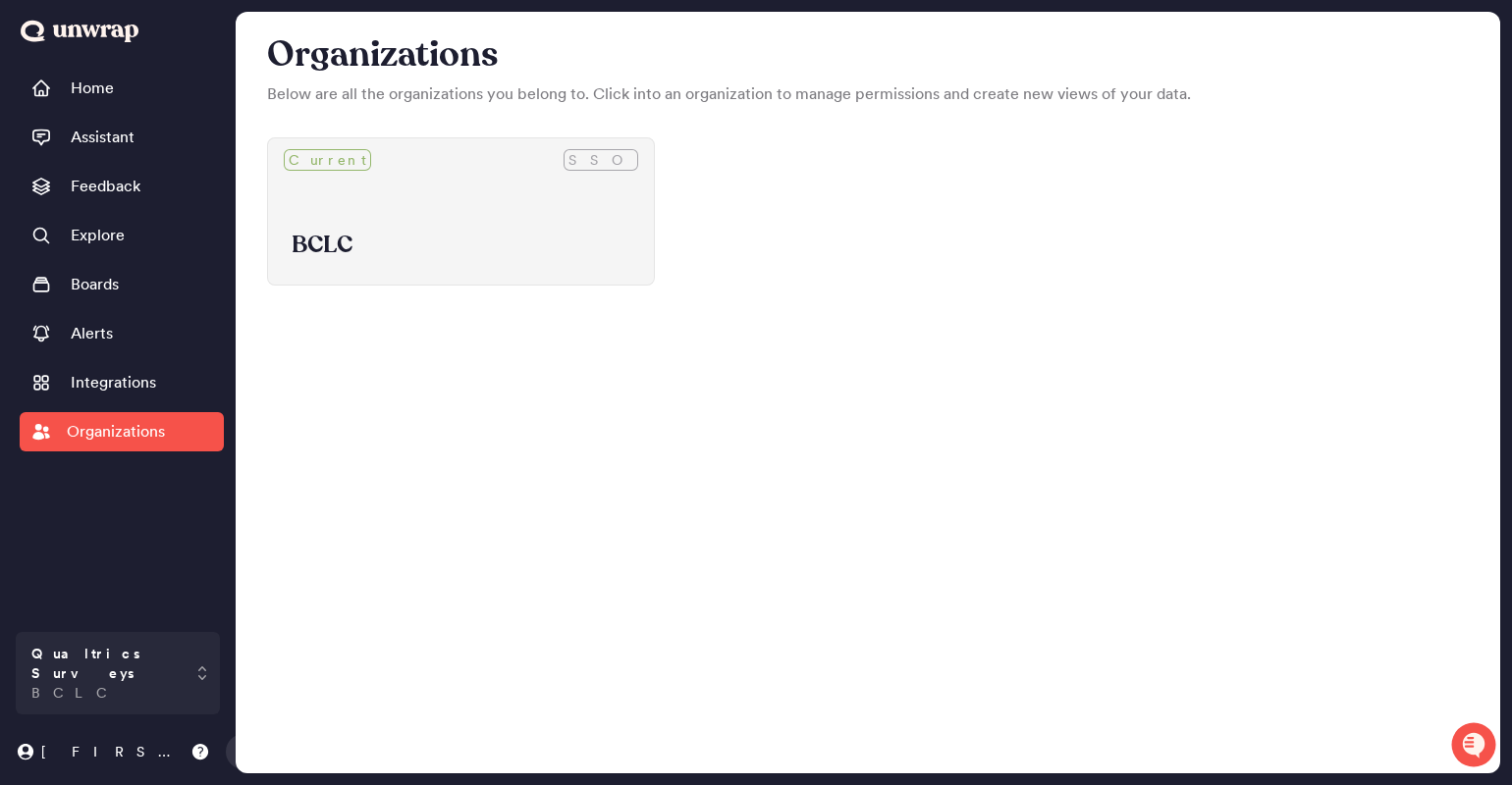 click on "Current SSO" at bounding box center [460, 160] 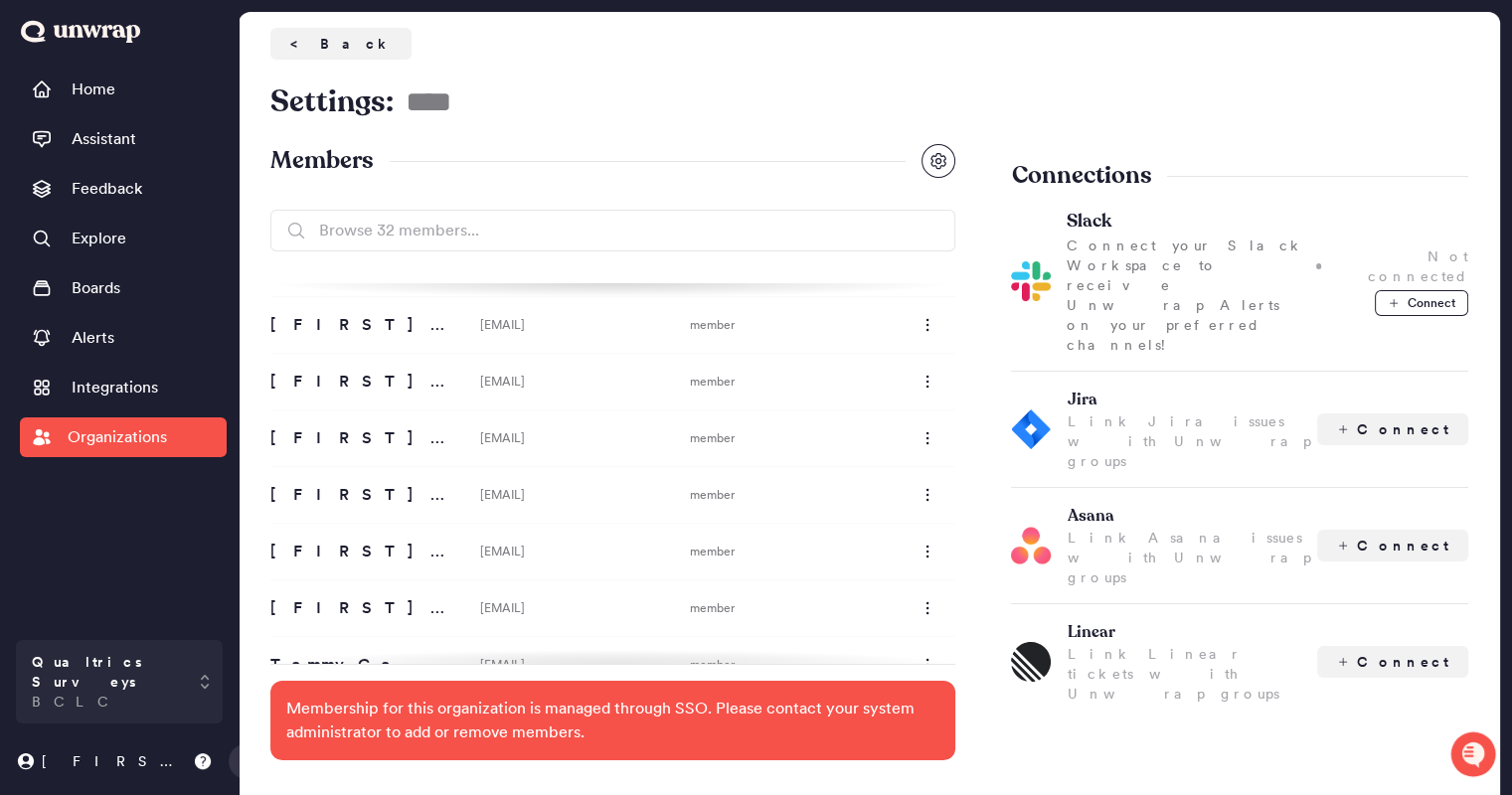 scroll, scrollTop: 1424, scrollLeft: 0, axis: vertical 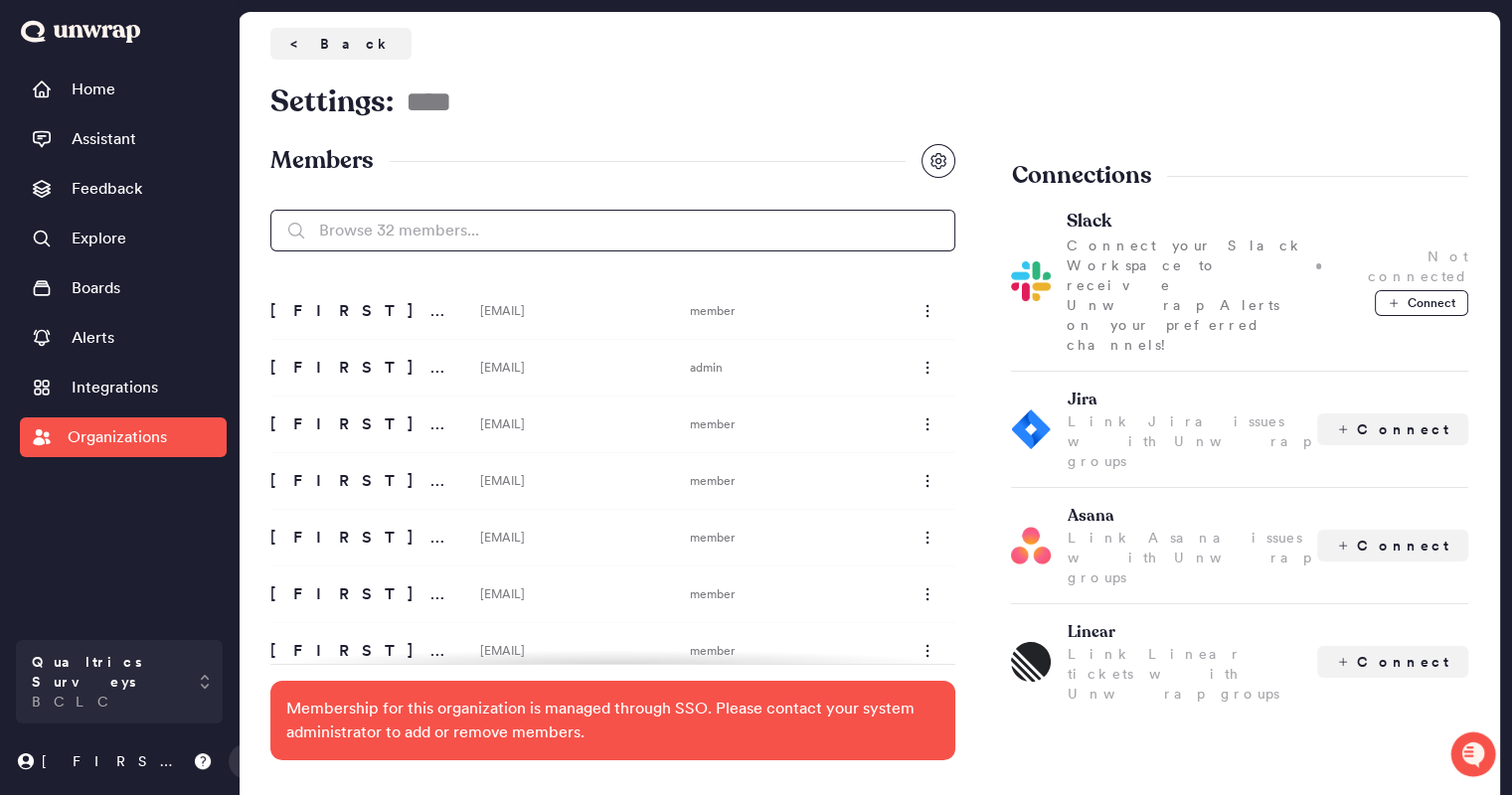 click at bounding box center (612, 231) 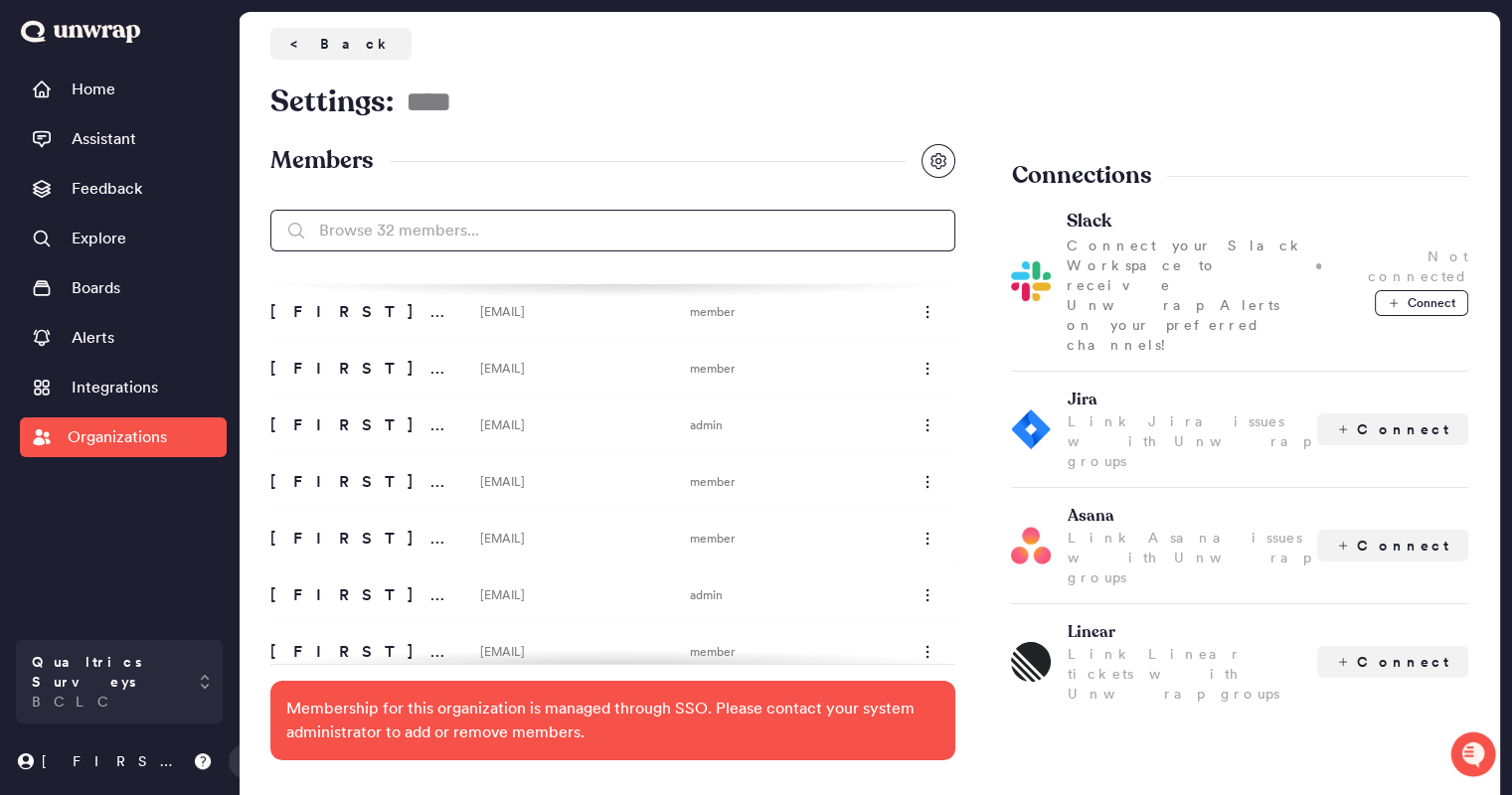 scroll, scrollTop: 1424, scrollLeft: 0, axis: vertical 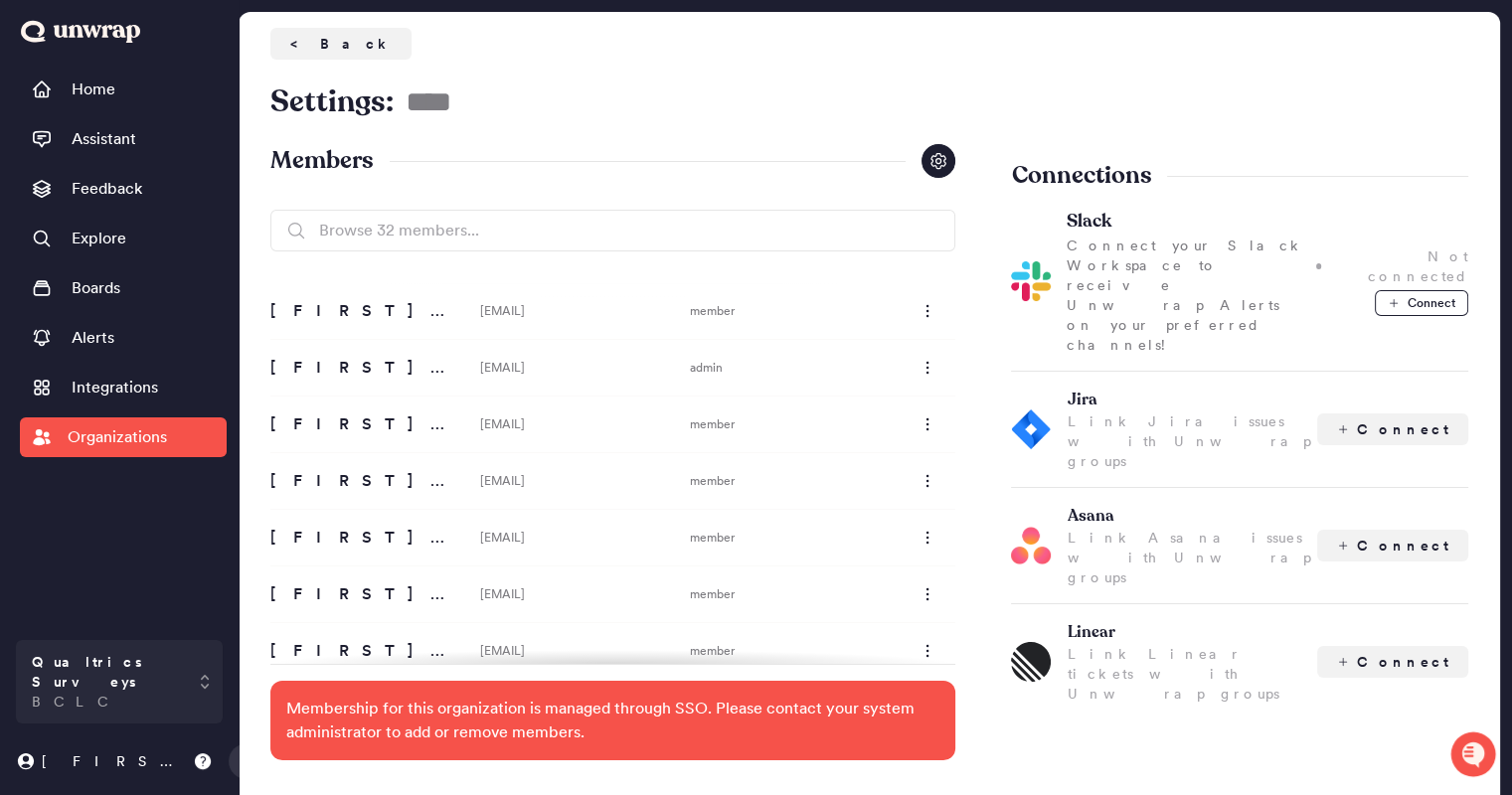 click 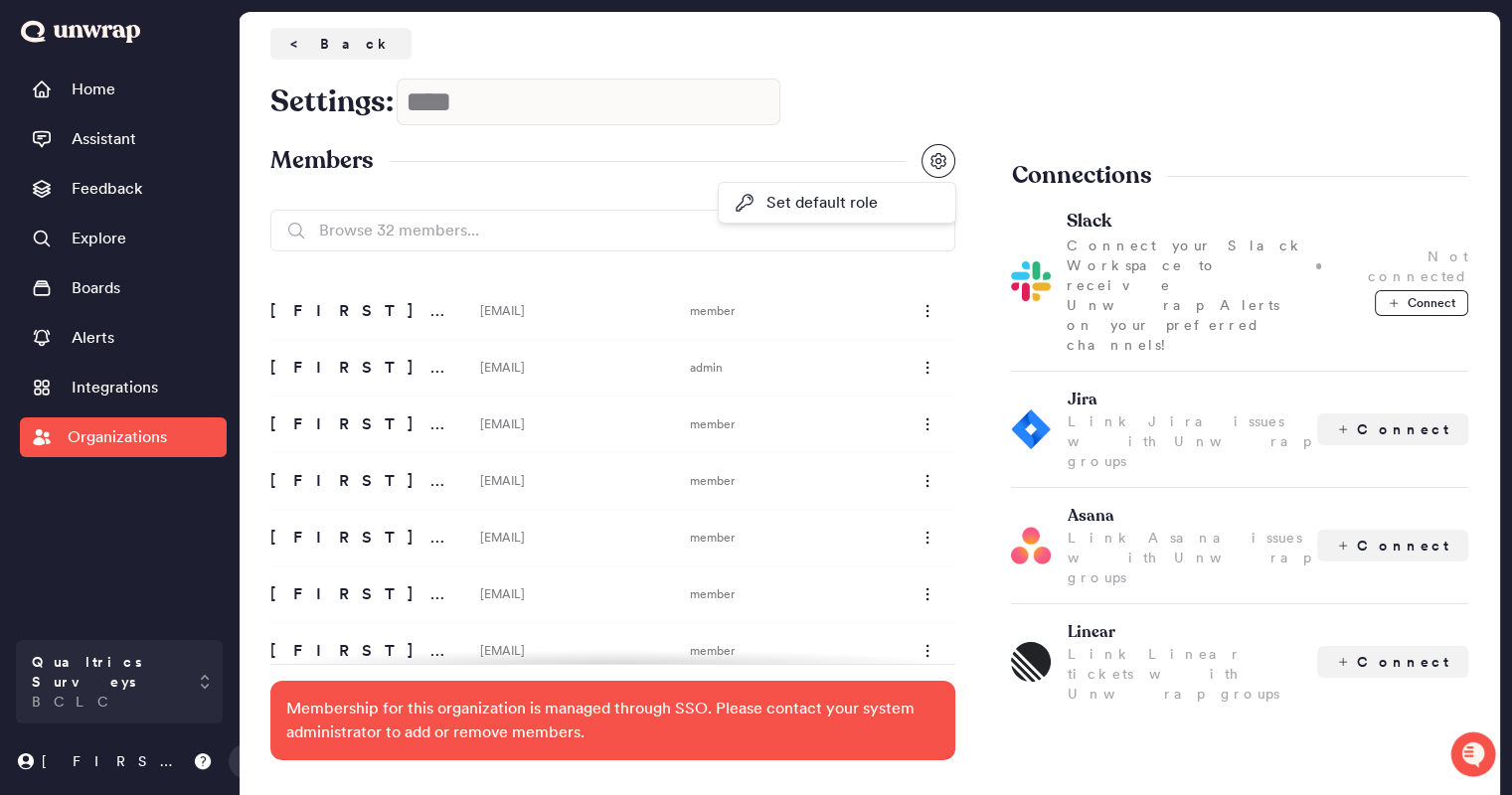 click on "****" at bounding box center [588, 101] 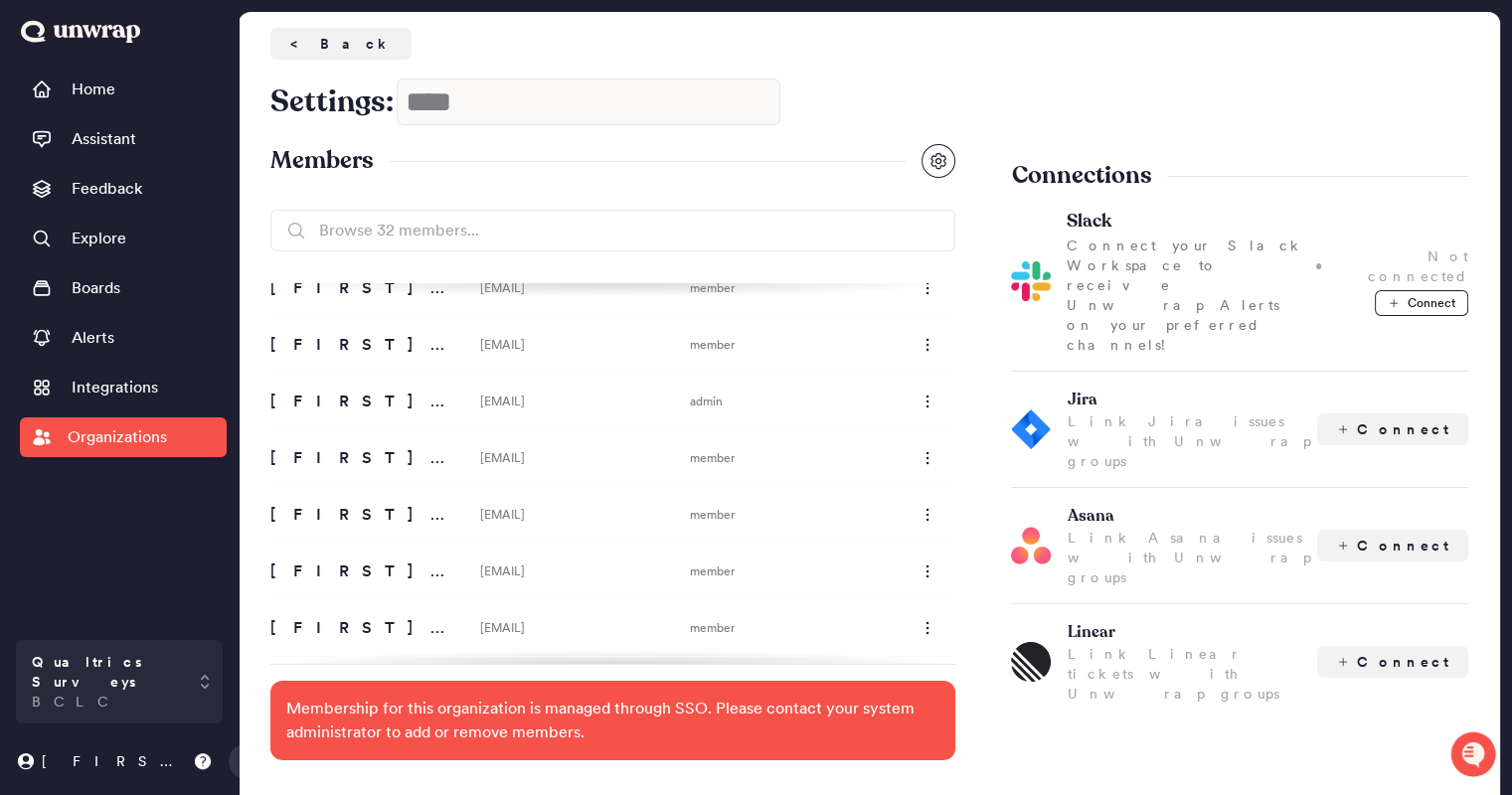 scroll, scrollTop: 1424, scrollLeft: 0, axis: vertical 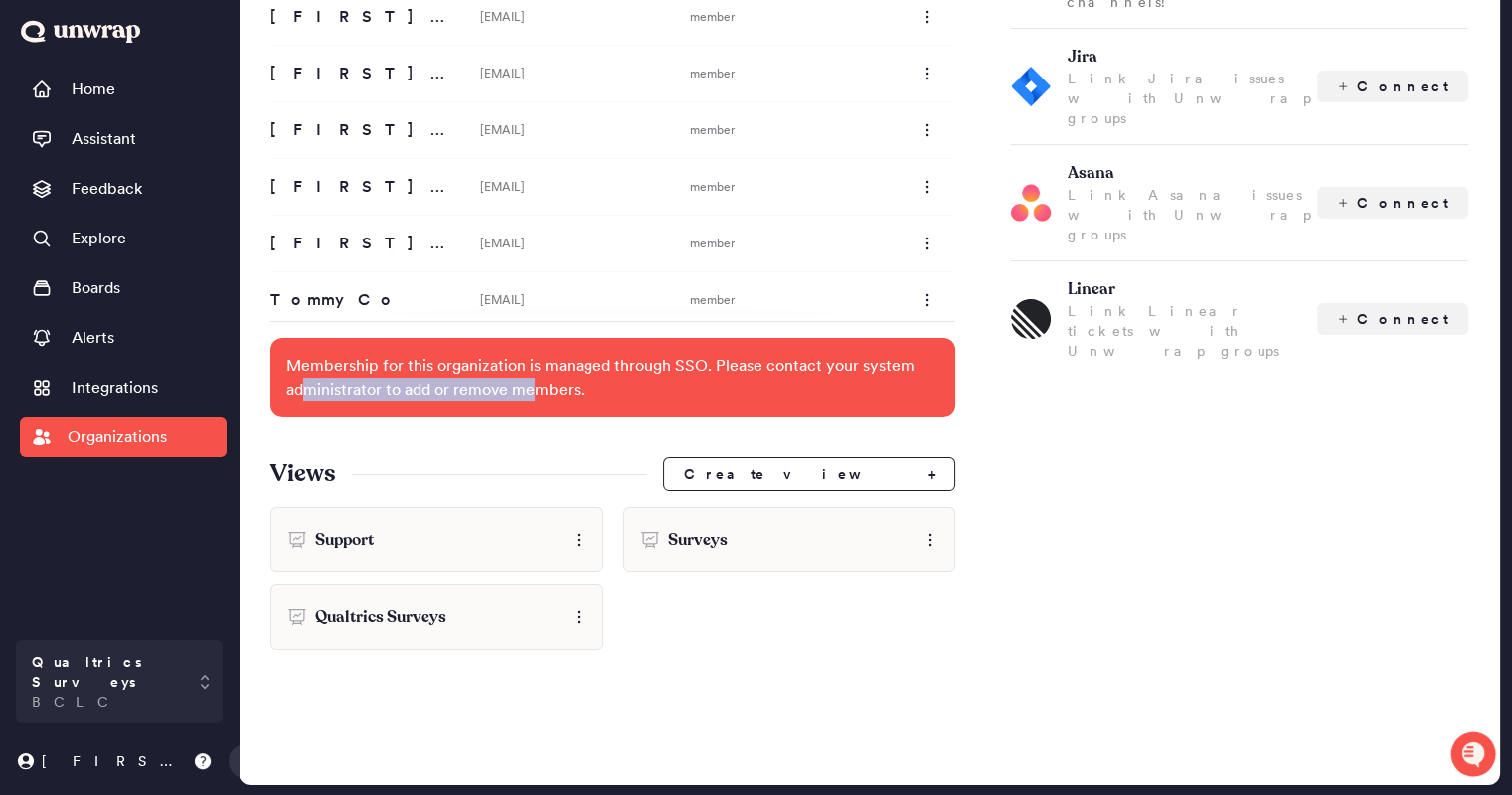 drag, startPoint x: 299, startPoint y: 392, endPoint x: 603, endPoint y: 411, distance: 304.5932 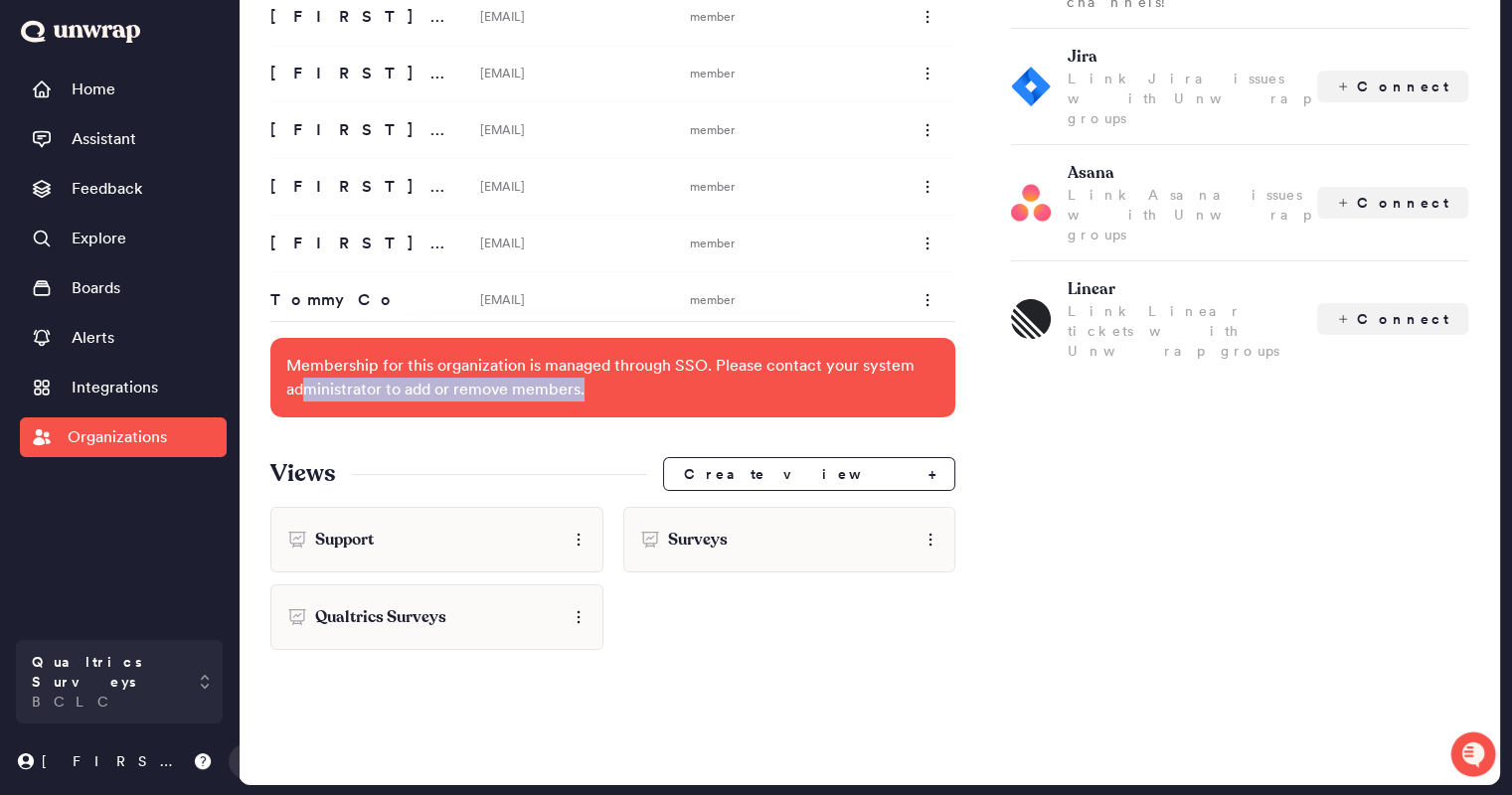 drag, startPoint x: 603, startPoint y: 411, endPoint x: 585, endPoint y: 392, distance: 26.1725 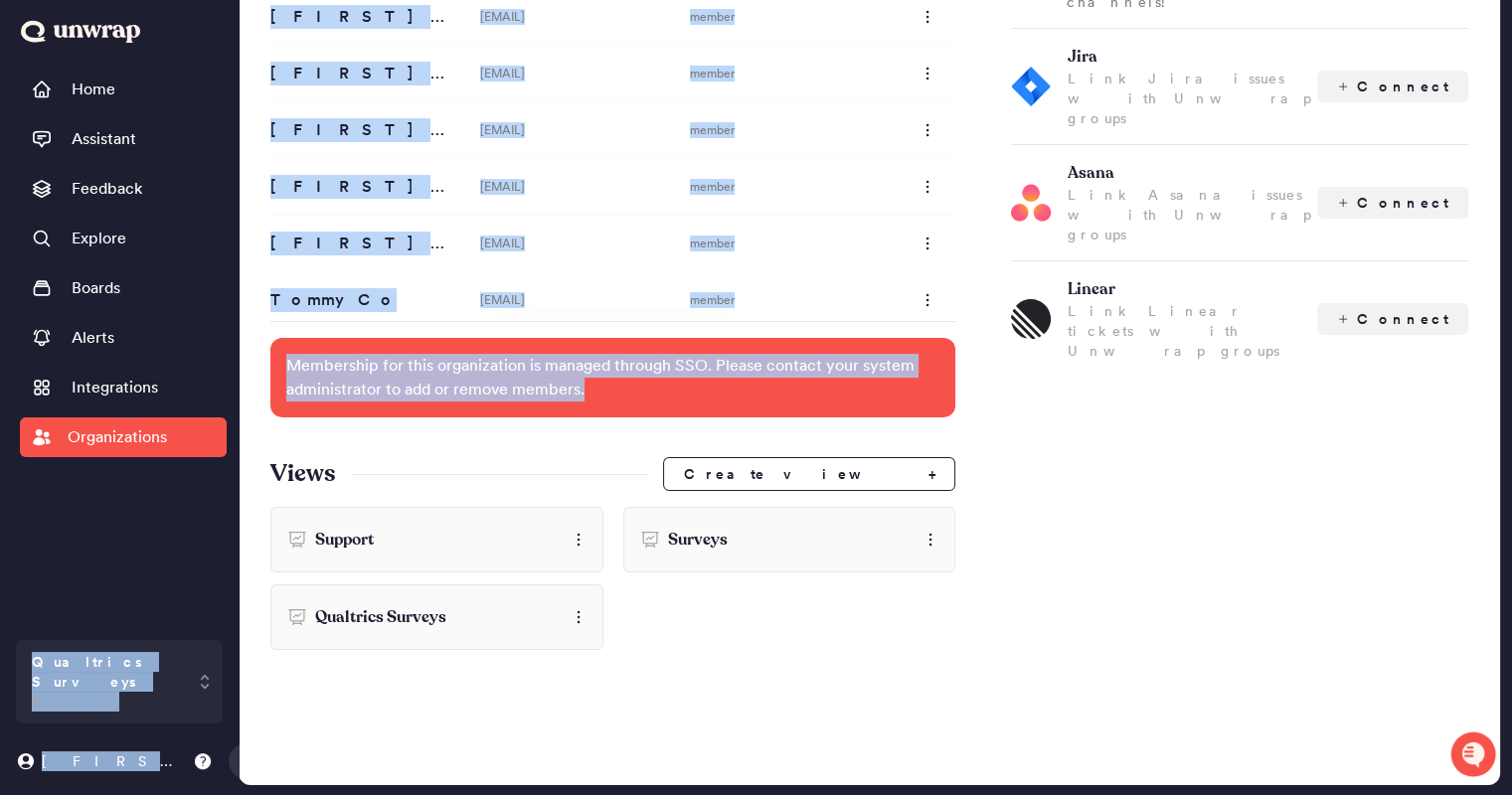 drag, startPoint x: 583, startPoint y: 392, endPoint x: 234, endPoint y: 369, distance: 349.75706 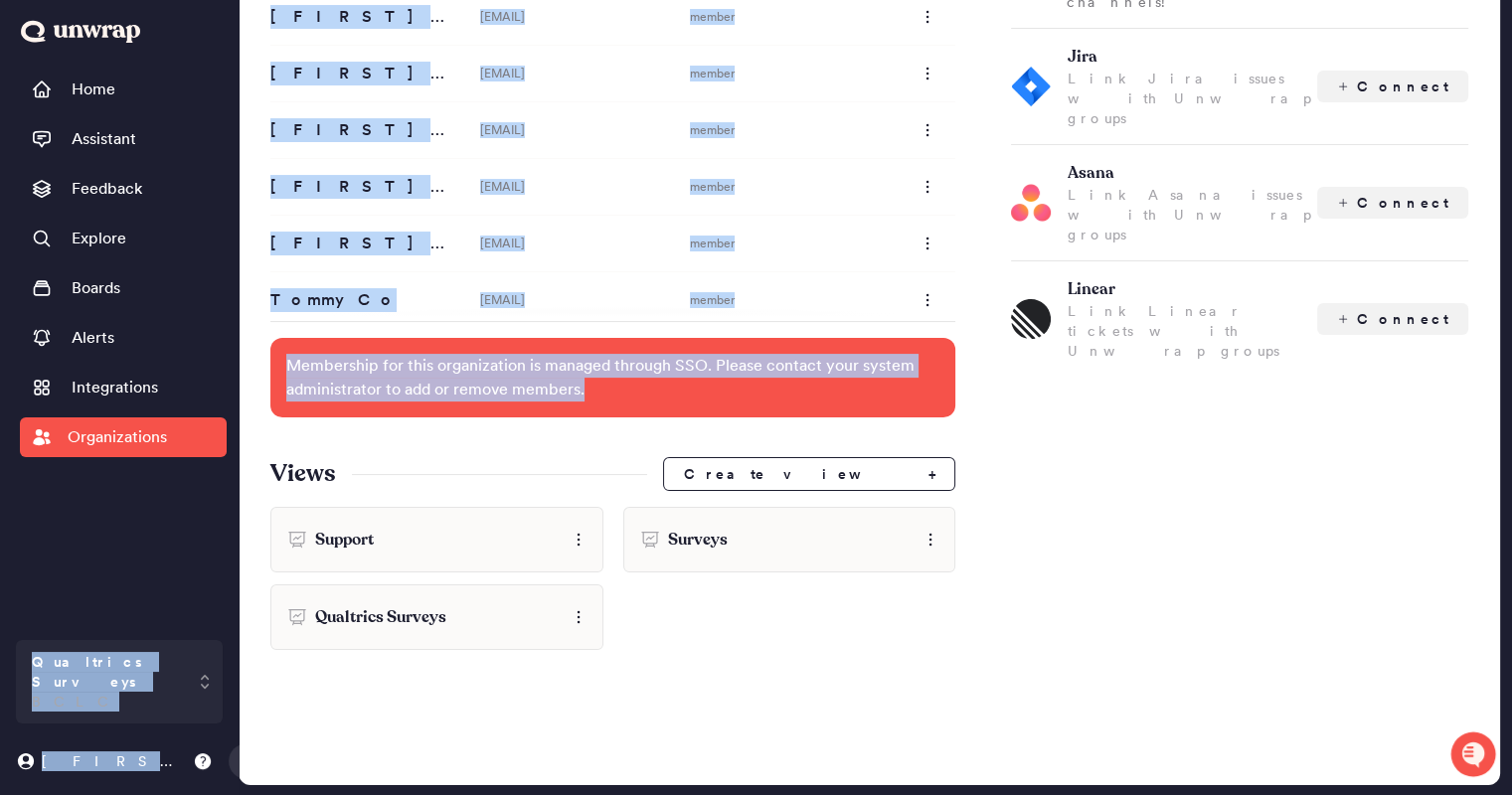 drag, startPoint x: 234, startPoint y: 369, endPoint x: 716, endPoint y: 436, distance: 486.6344 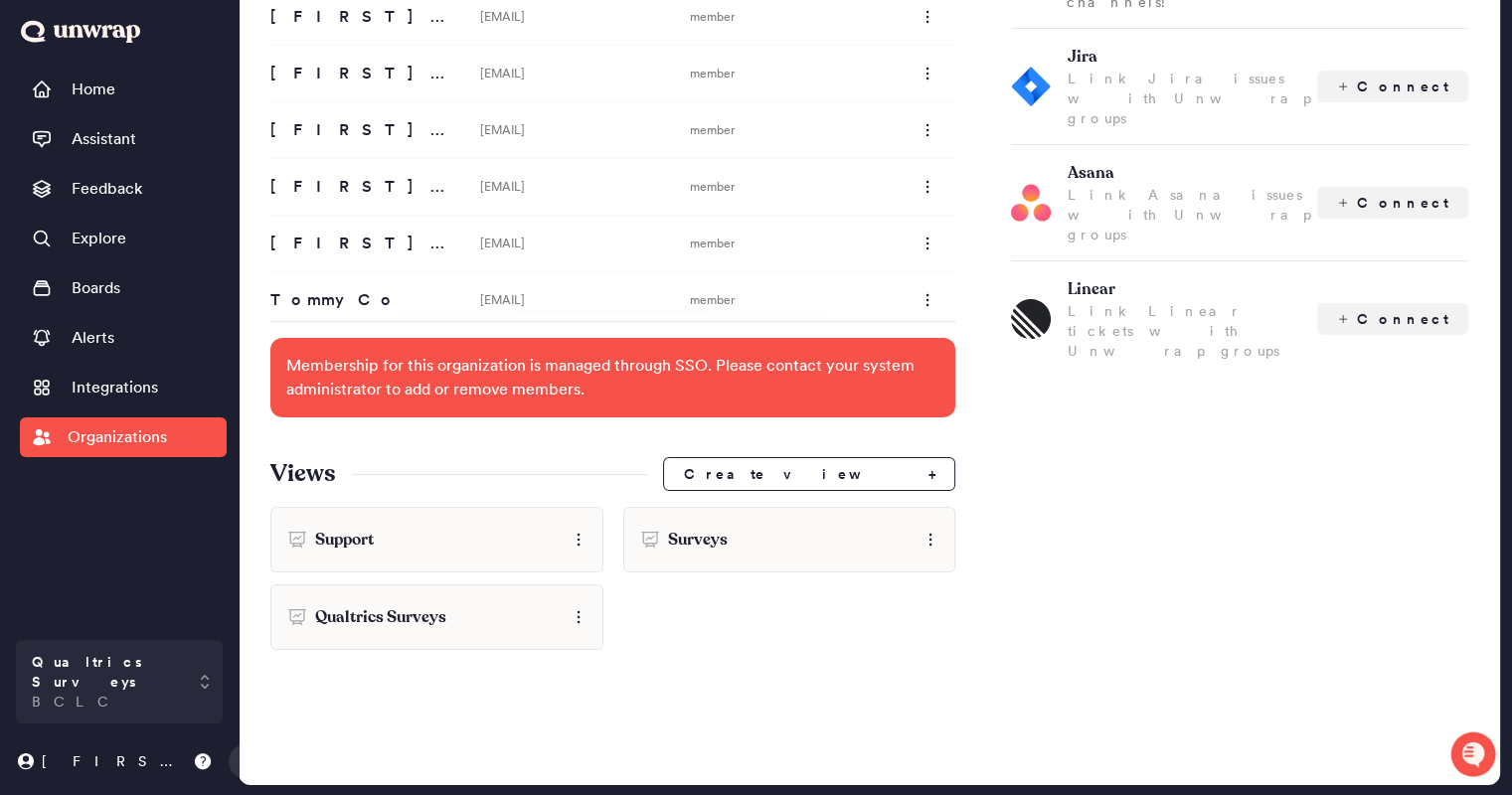 click on "Connections Slack Connect your Slack Workspace to receive Unwrap Alerts on your preferred channels! Not connected Connect Jira Link Jira issues with Unwrap groups Connect Asana Link Asana issues with Unwrap groups Connect Linear Link Linear tickets with Unwrap groups Connect" at bounding box center [1240, 226] 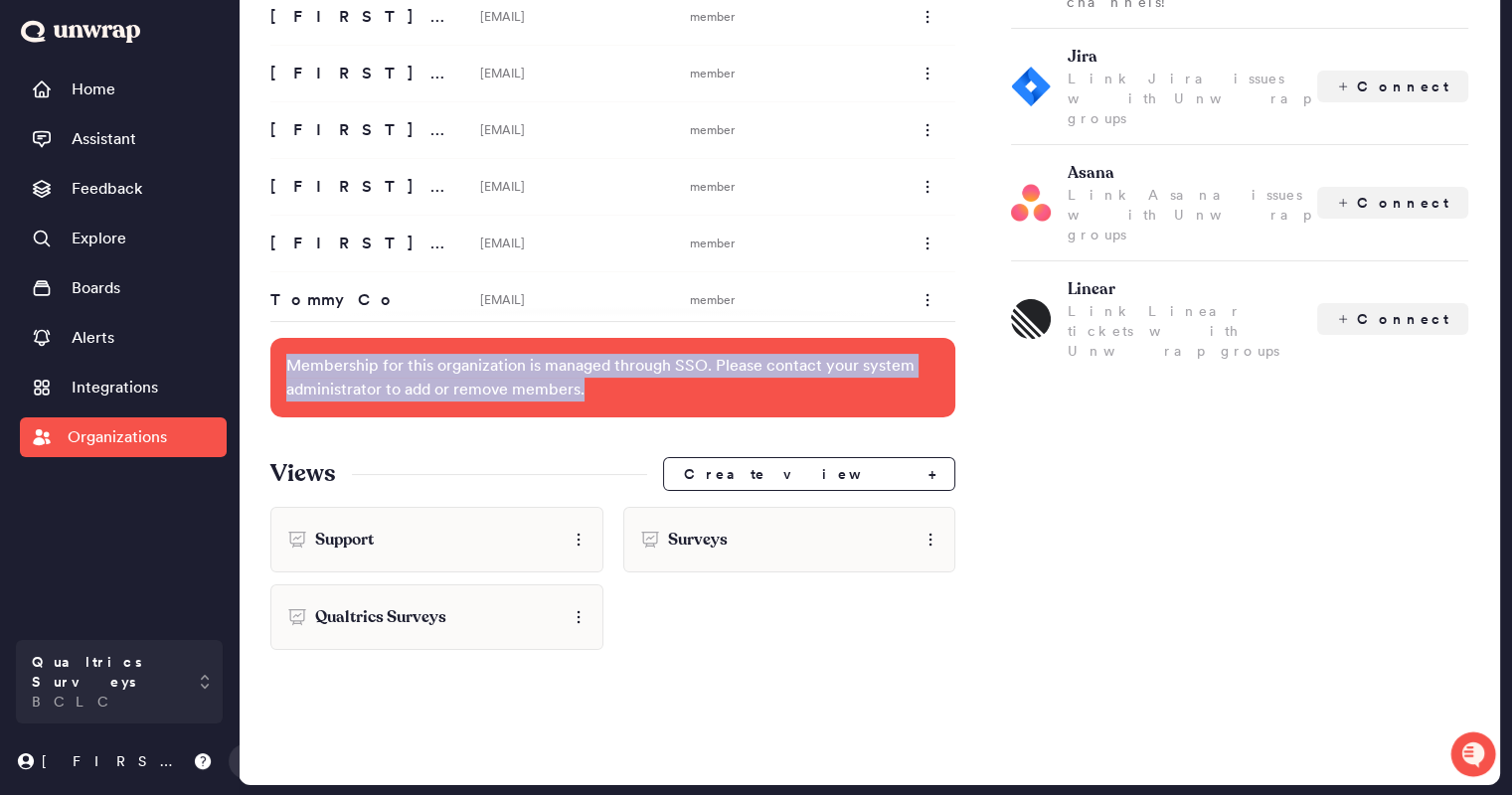 drag, startPoint x: 279, startPoint y: 350, endPoint x: 671, endPoint y: 388, distance: 393.83753 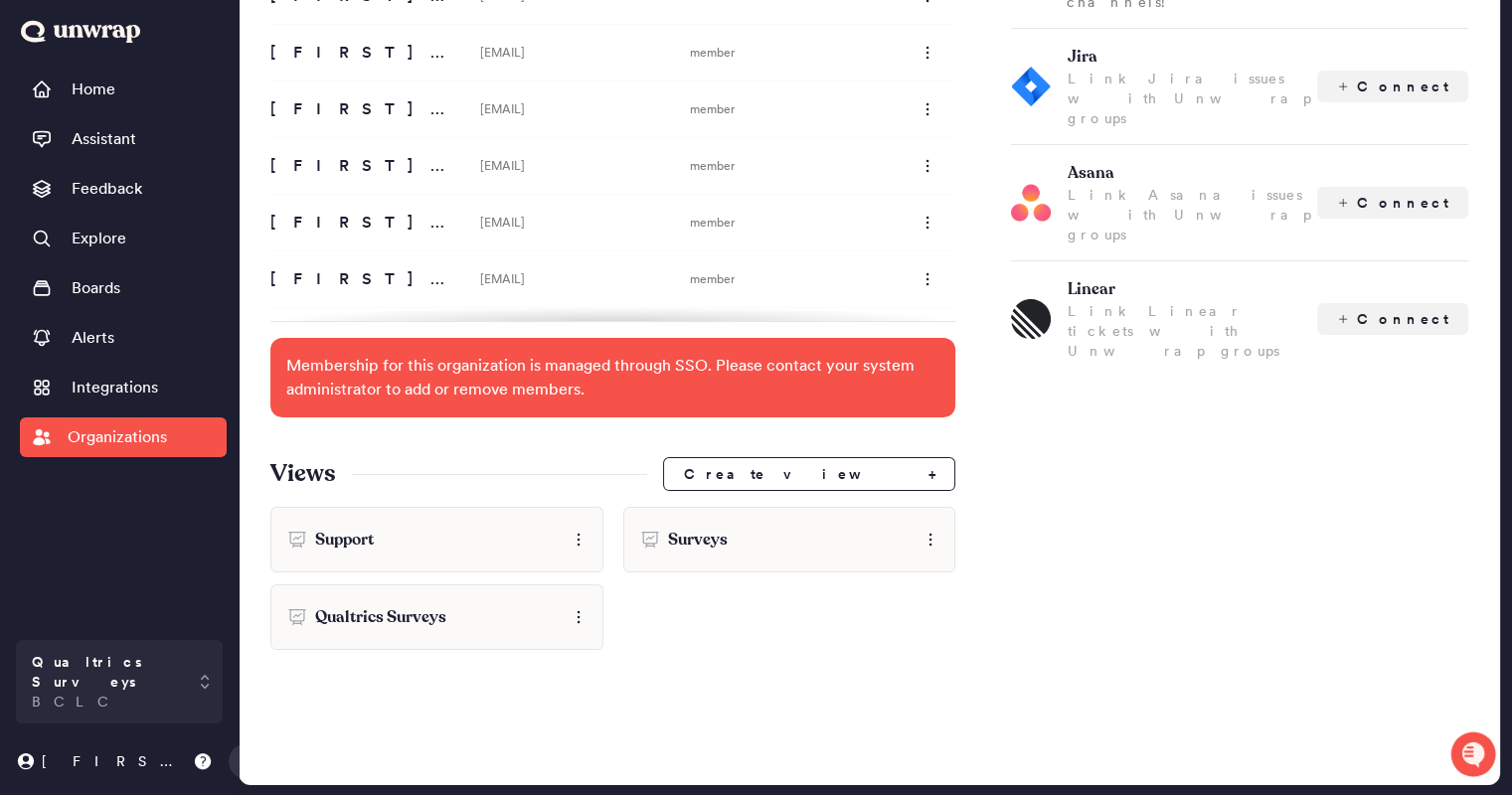 scroll, scrollTop: 1234, scrollLeft: 0, axis: vertical 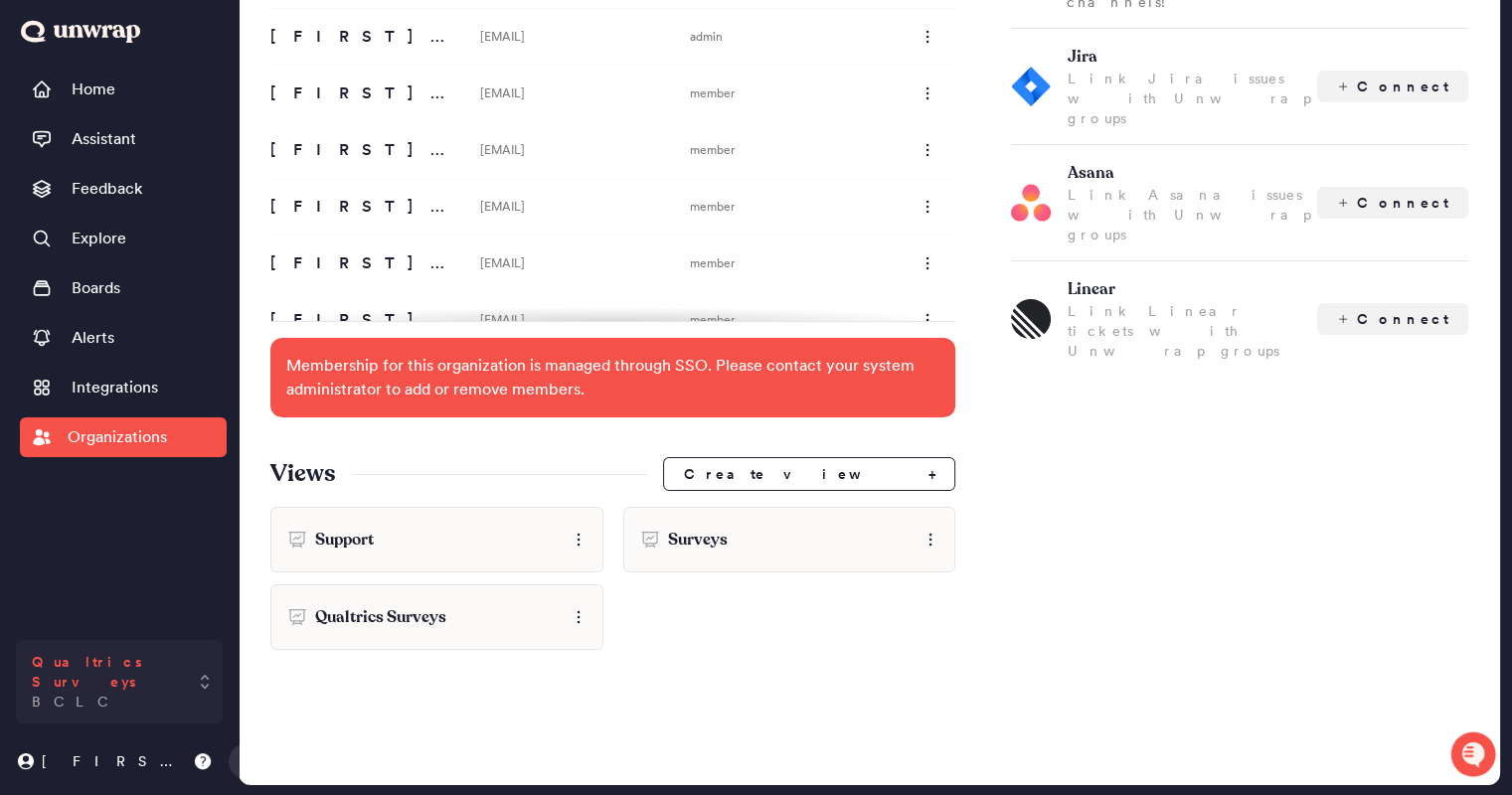 click 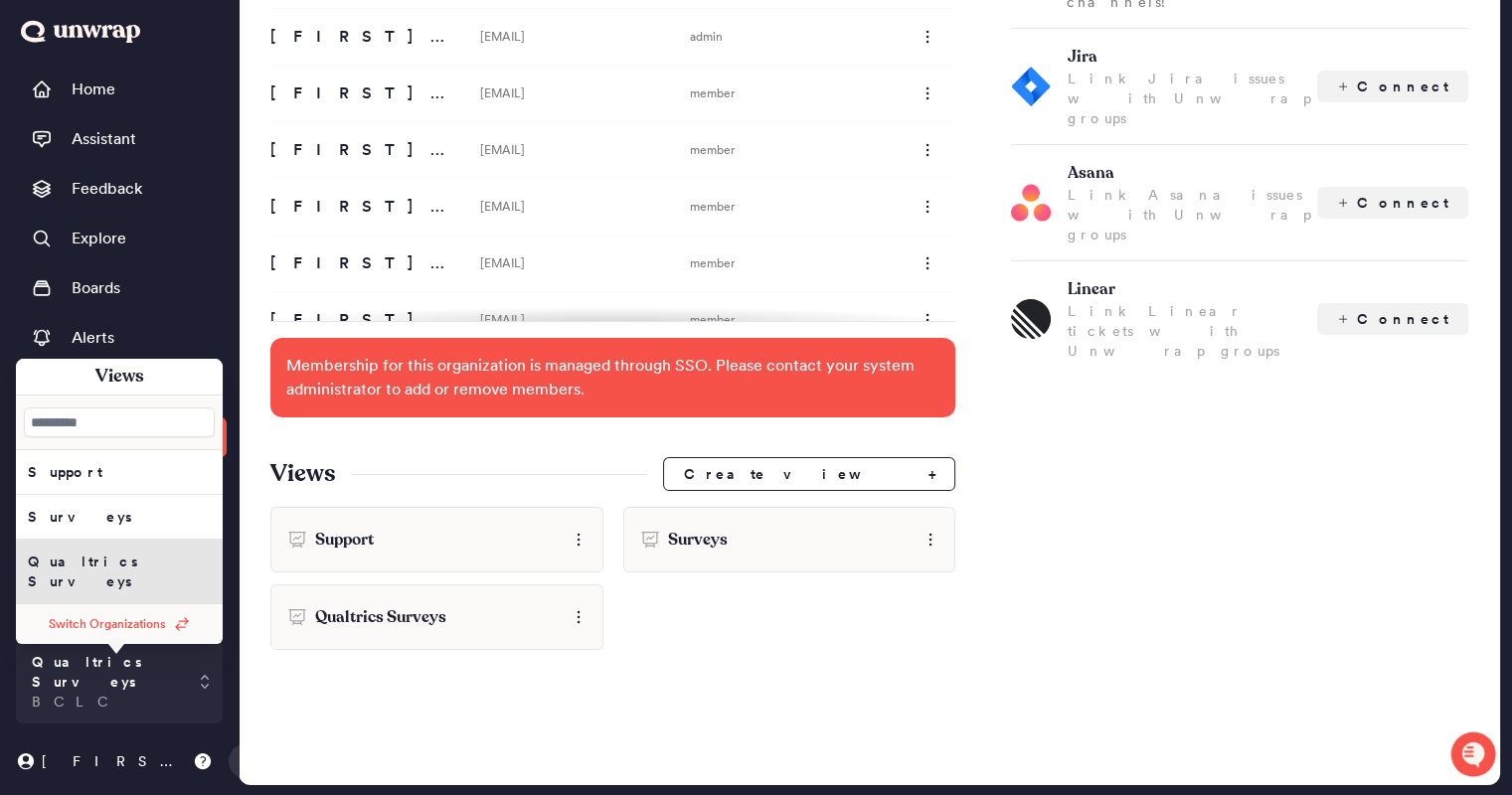 click on "Qualtrics Surveys" at bounding box center [119, 571] 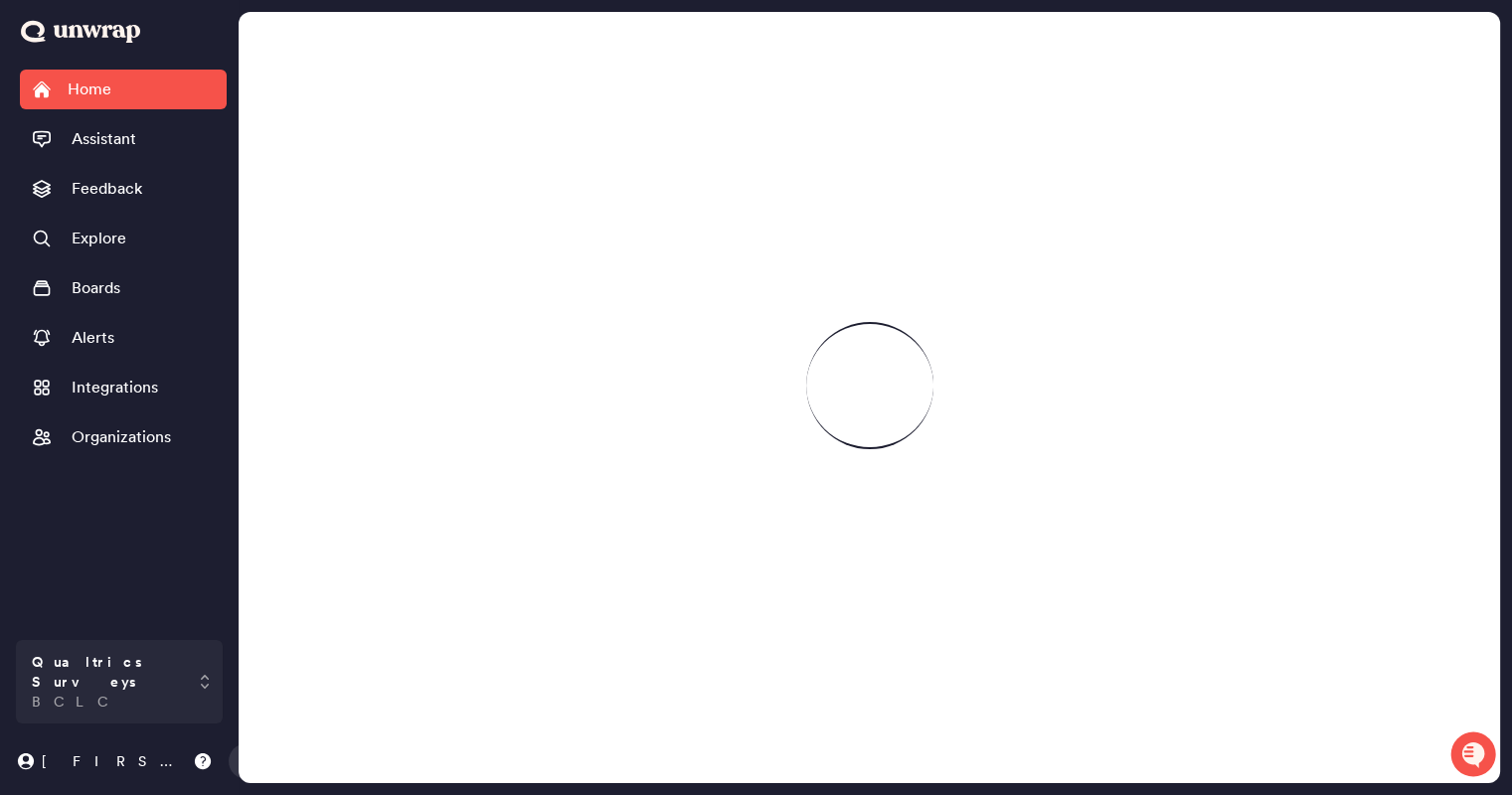 scroll, scrollTop: 0, scrollLeft: 0, axis: both 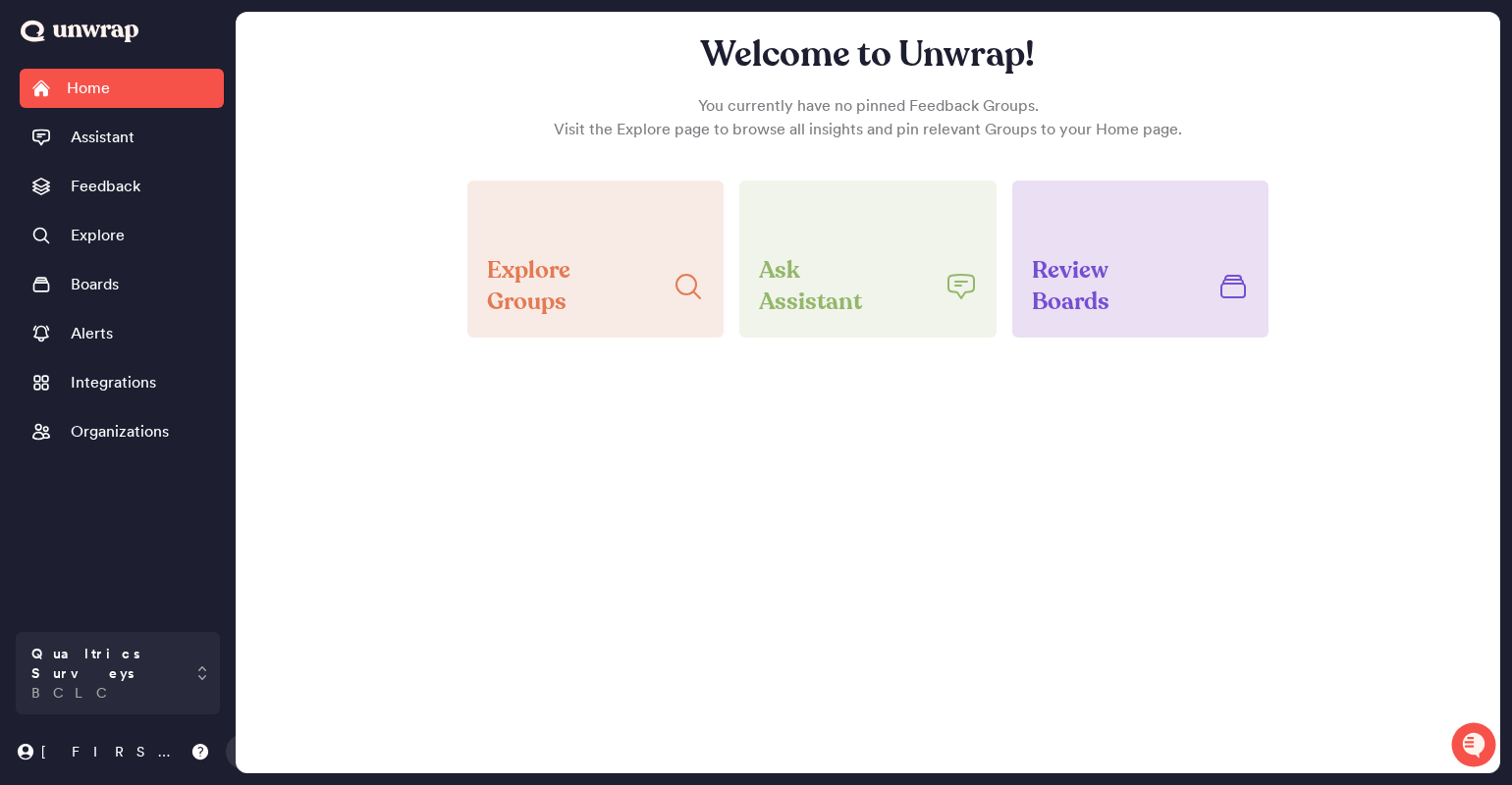 click on "Home Assistant Feedback Explore Boards Alerts Integrations Organizations" at bounding box center [122, 345] 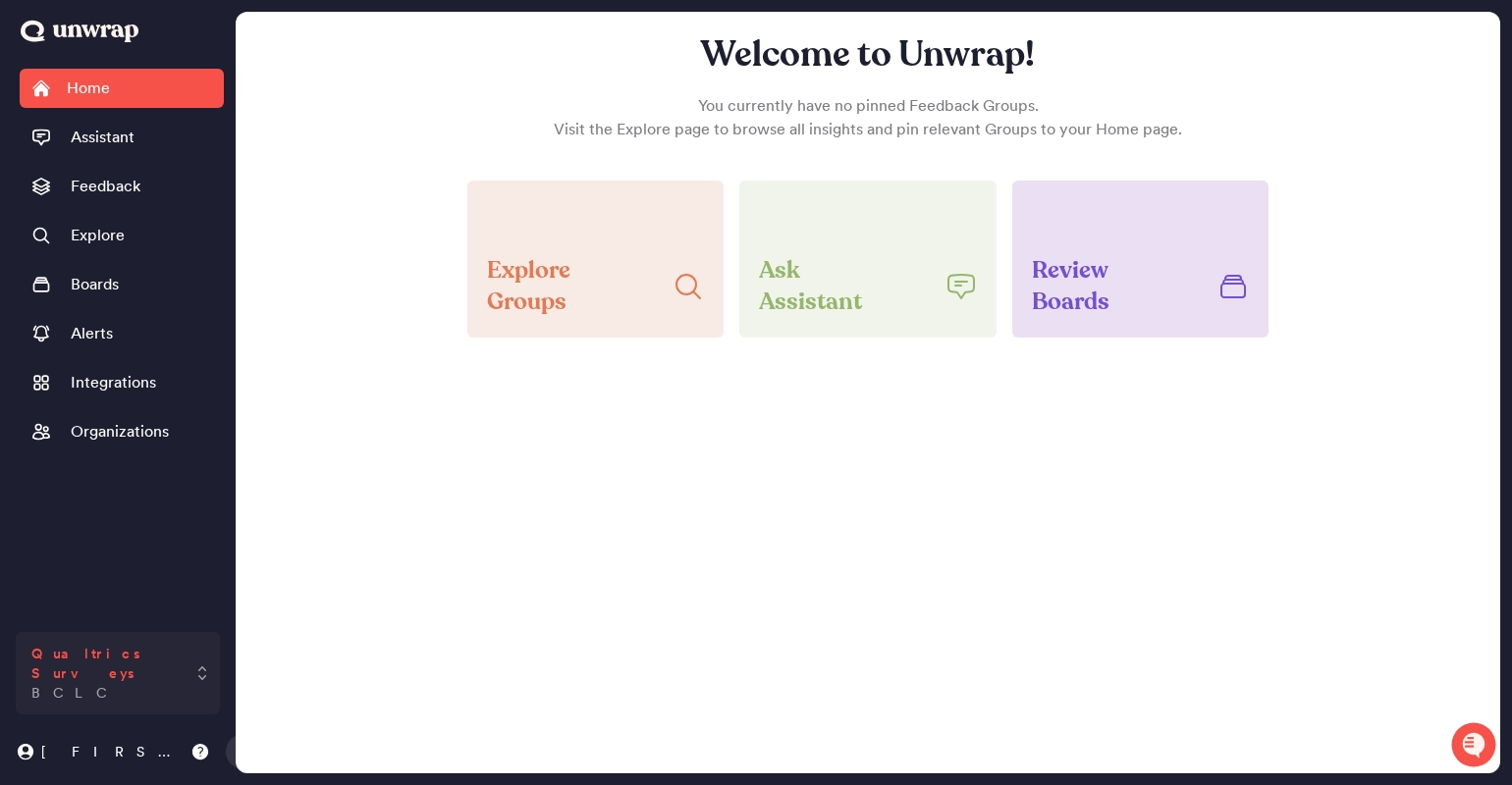 click on "Qualtrics Surveys BCLC" at bounding box center [104, 673] 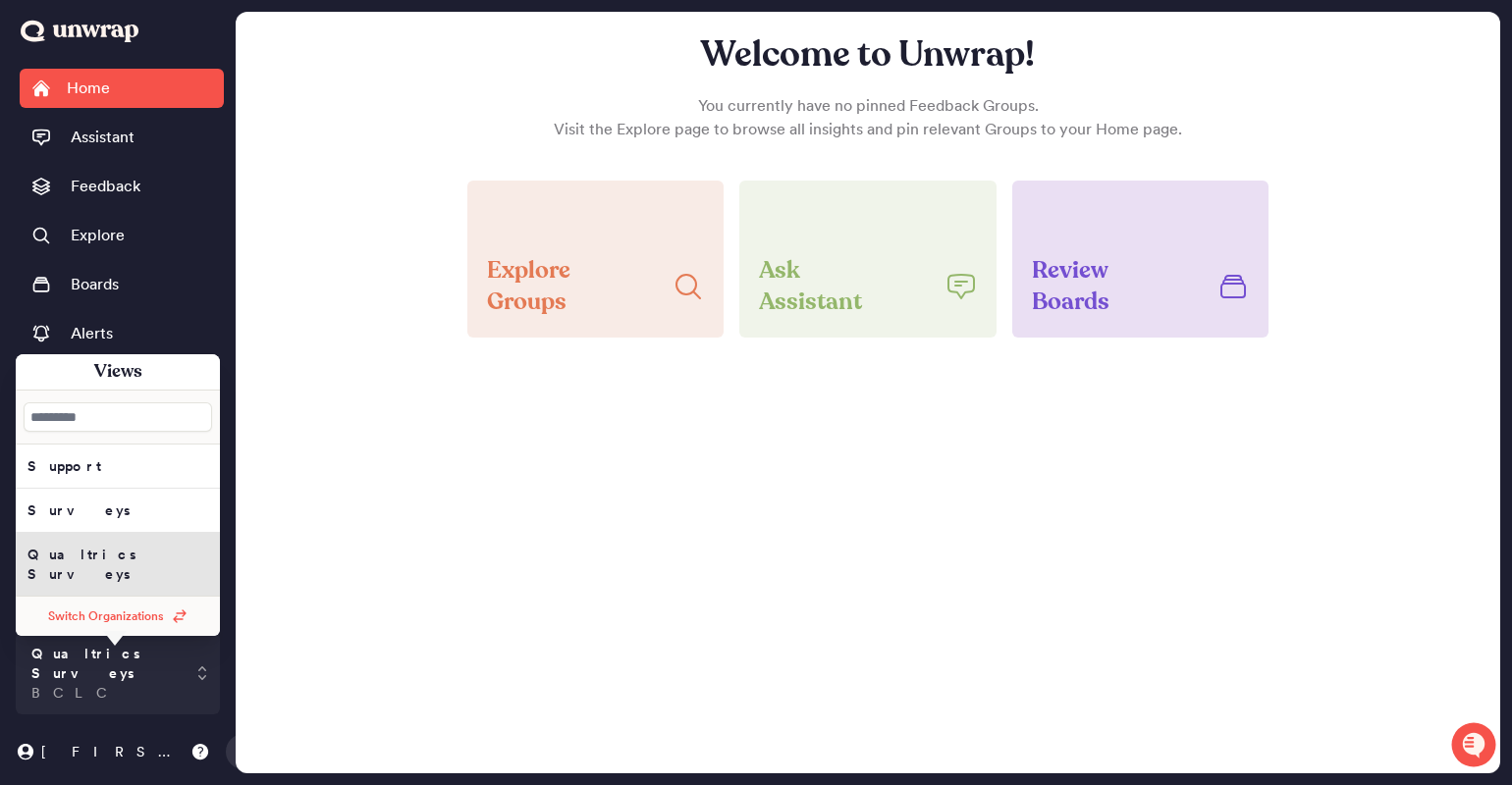 click on "Switch Organizations" at bounding box center [106, 616] 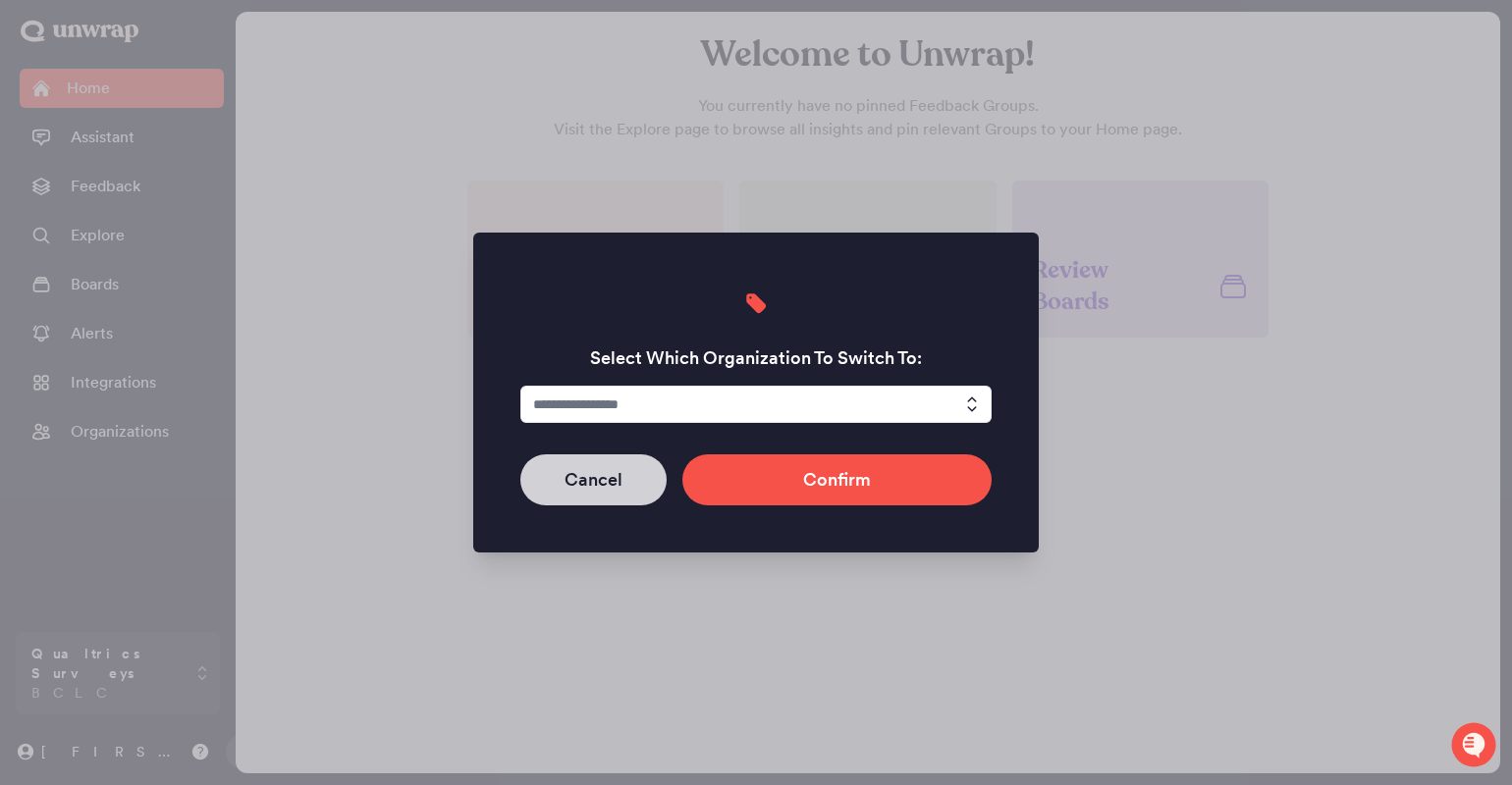 click on "Cancel" at bounding box center (593, 480) 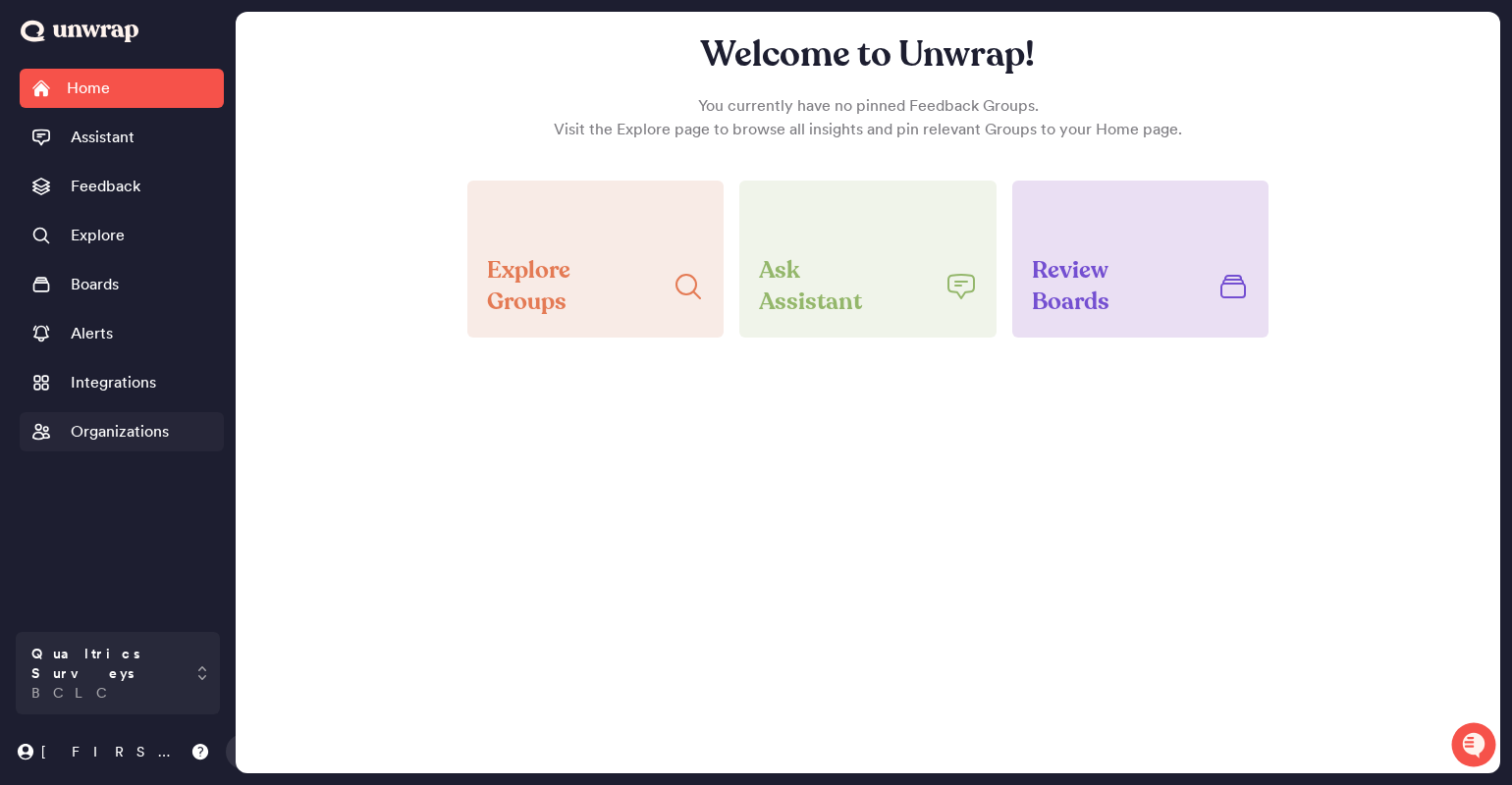 click on "Organizations" at bounding box center [120, 432] 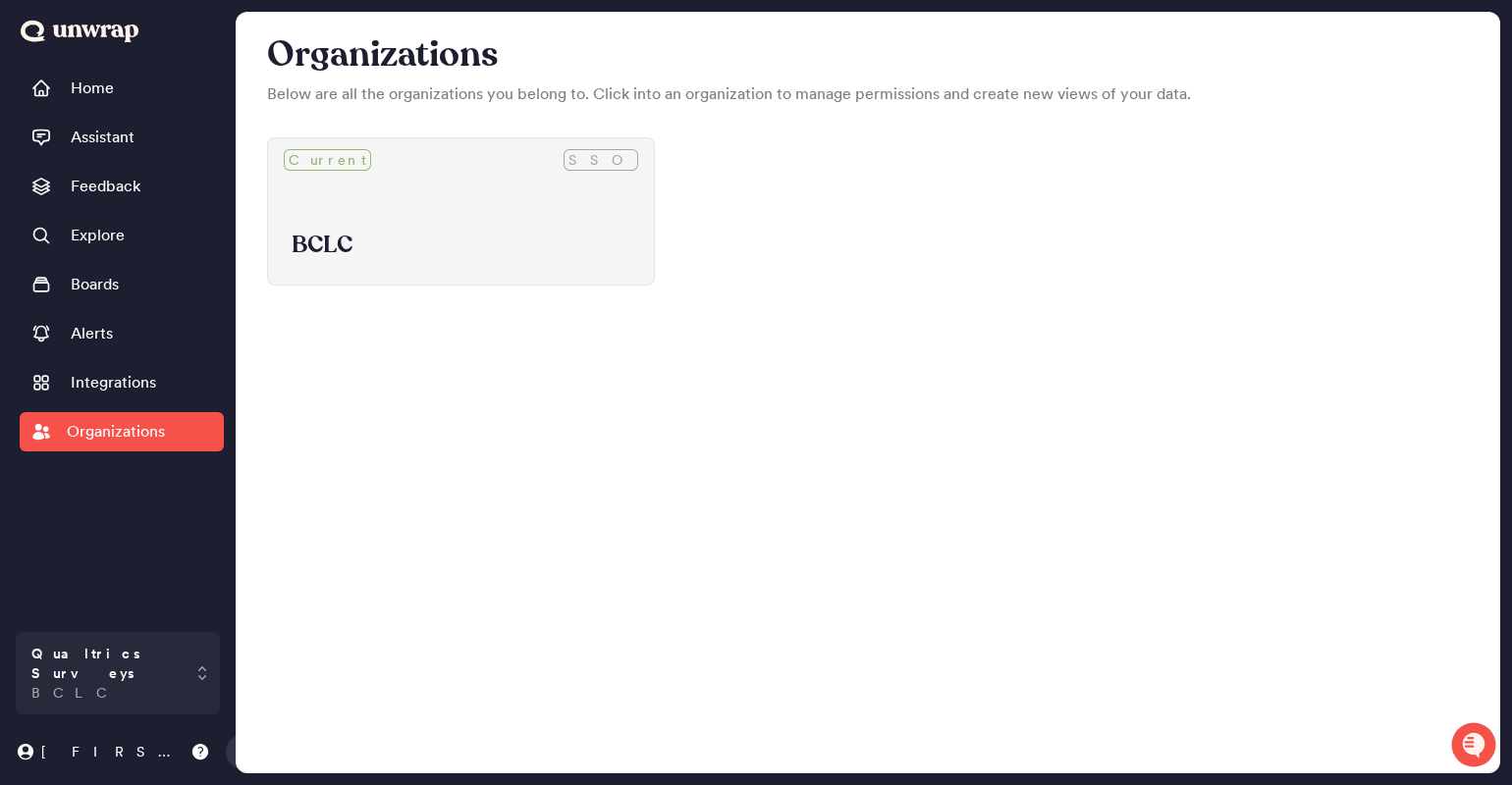 click on "BCLC" at bounding box center (460, 245) 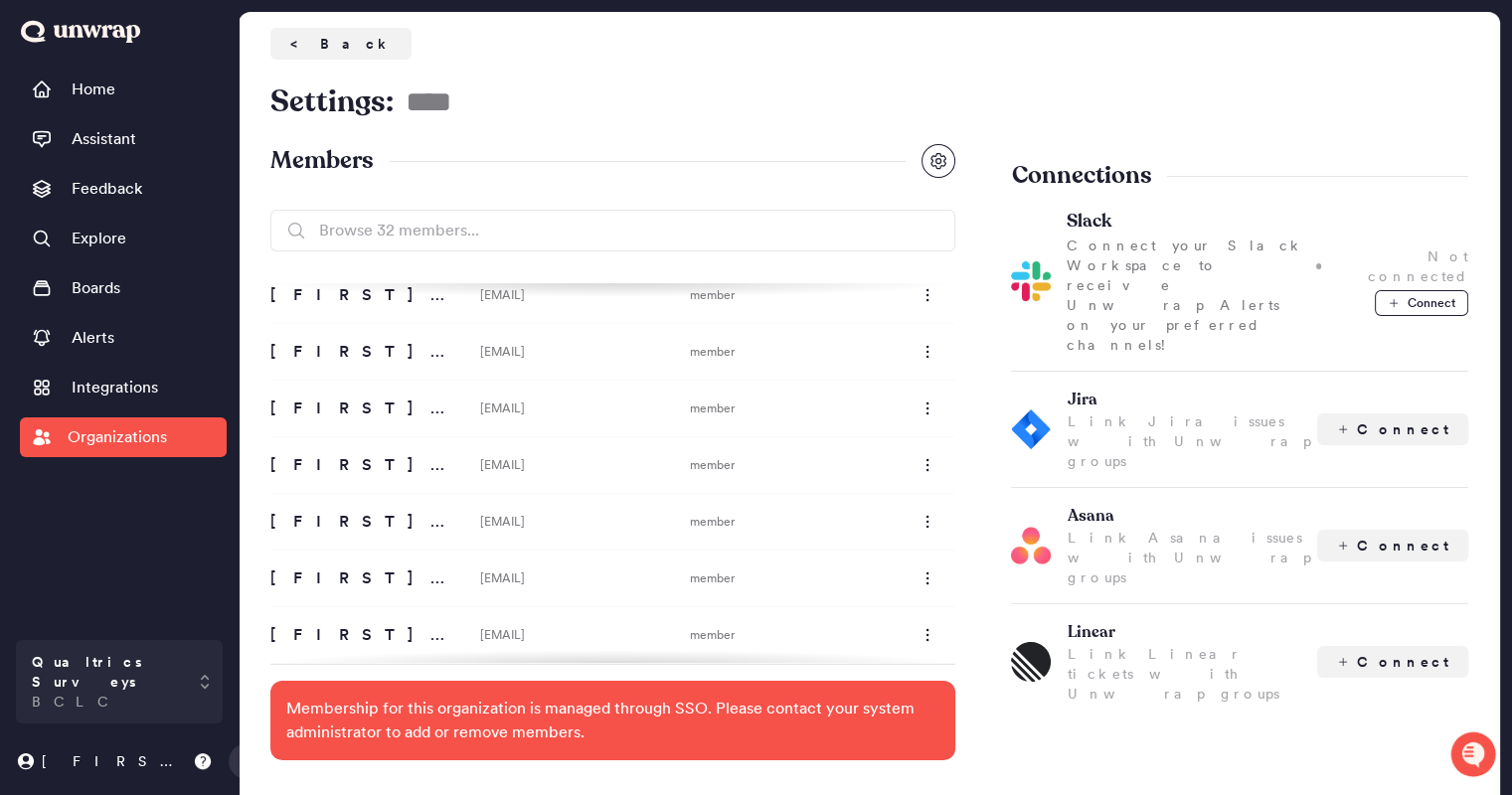scroll, scrollTop: 1424, scrollLeft: 0, axis: vertical 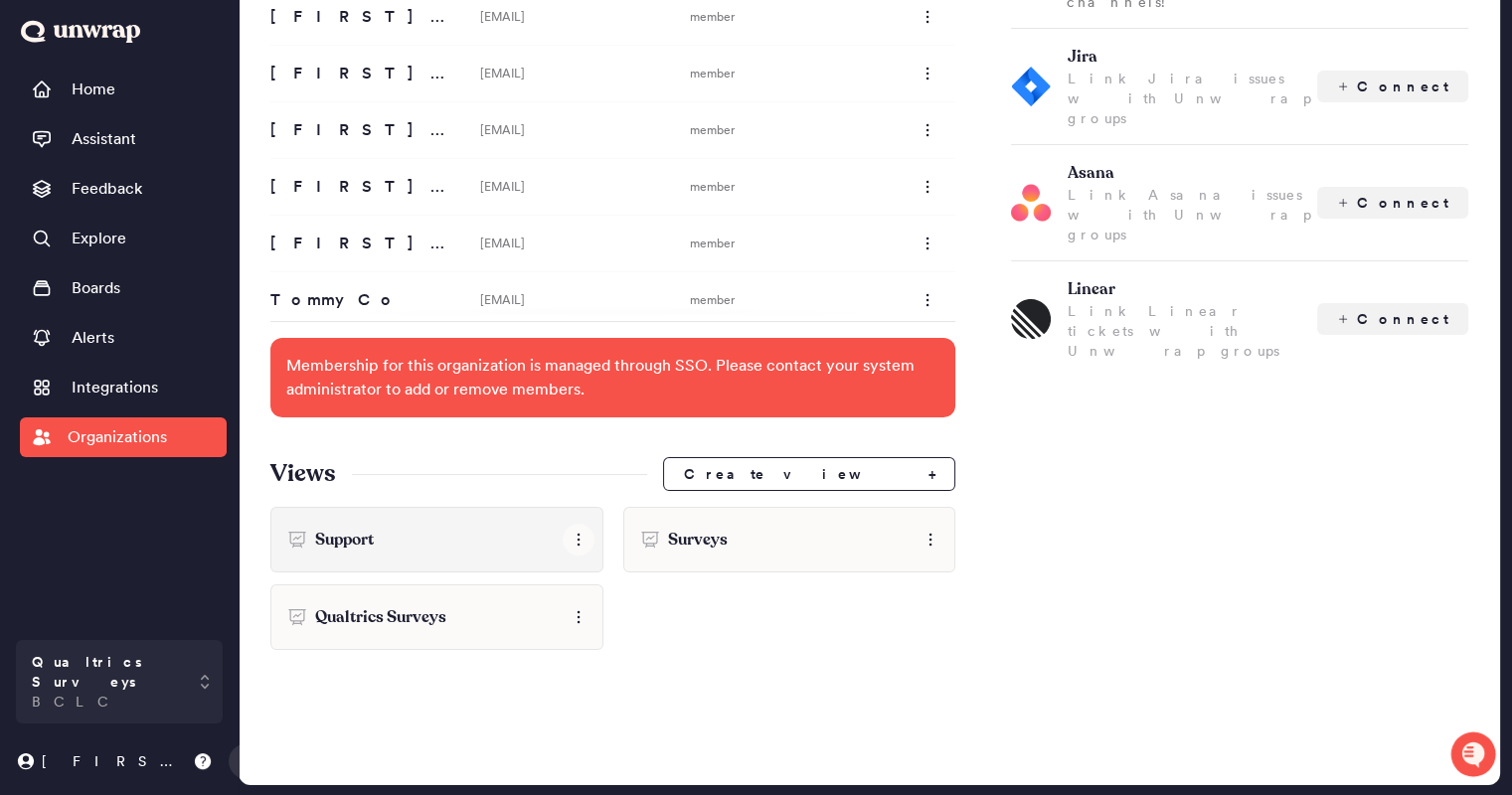 click 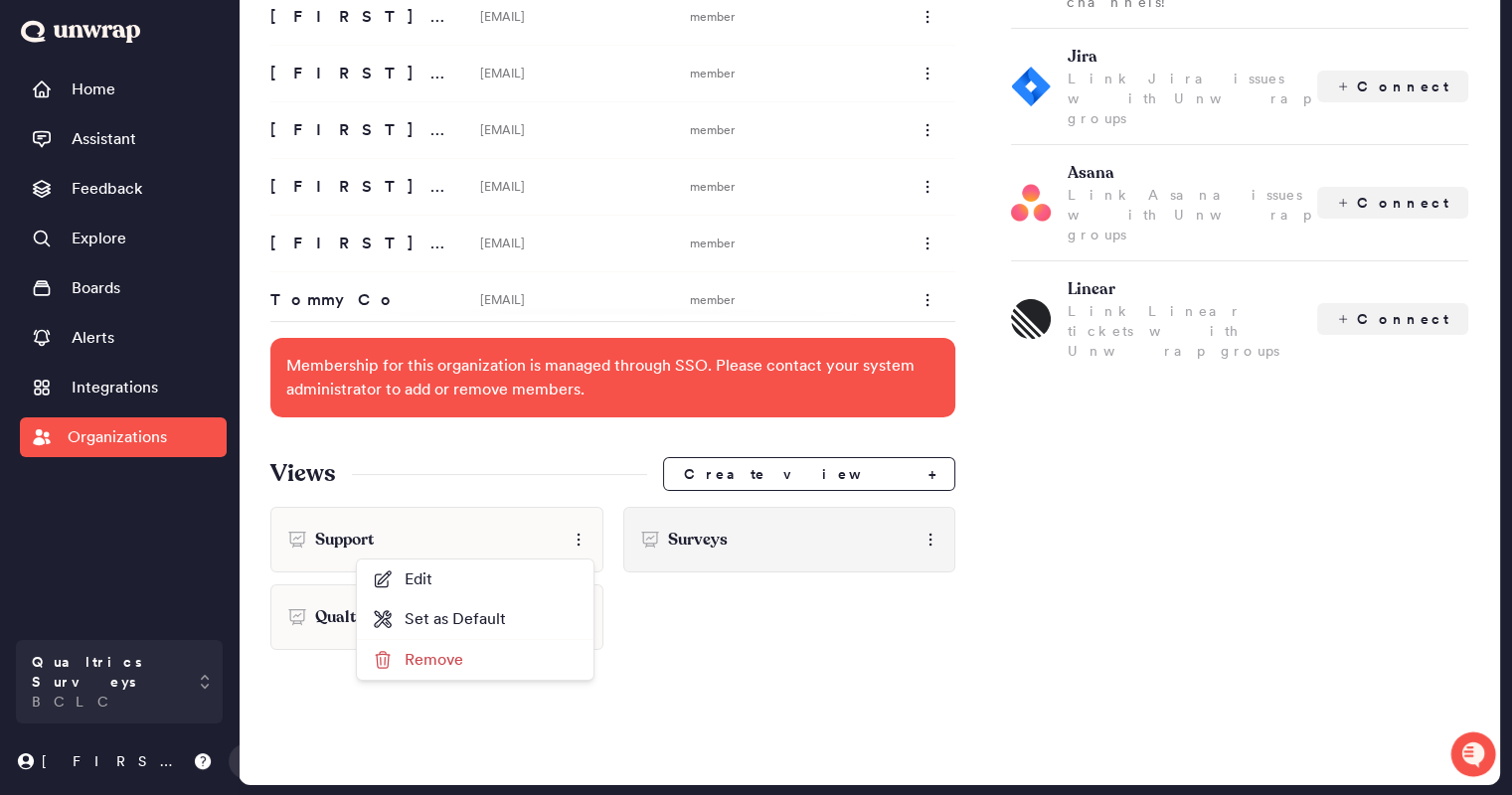 click on "Surveys" at bounding box center [789, 540] 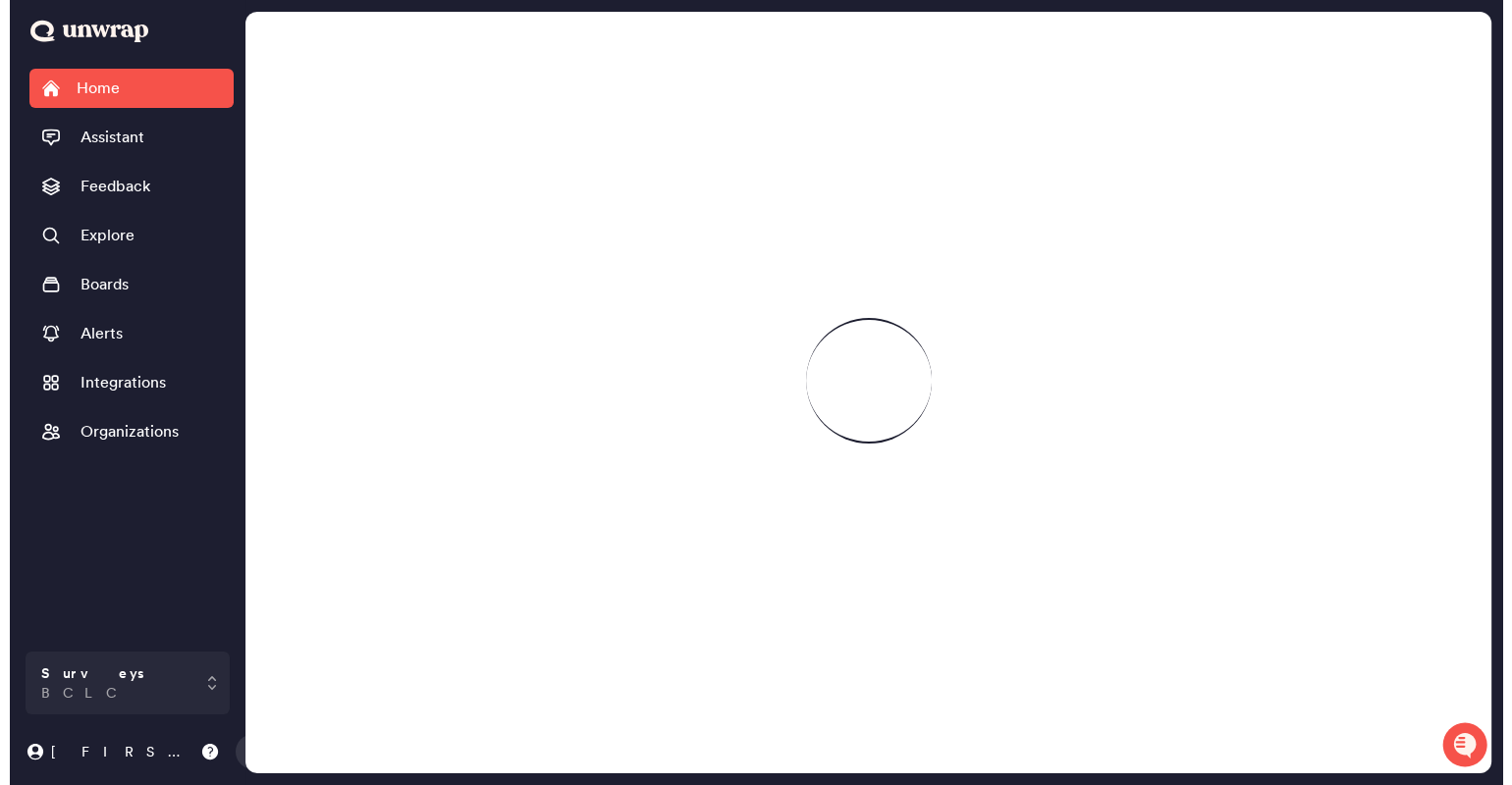 scroll, scrollTop: 0, scrollLeft: 0, axis: both 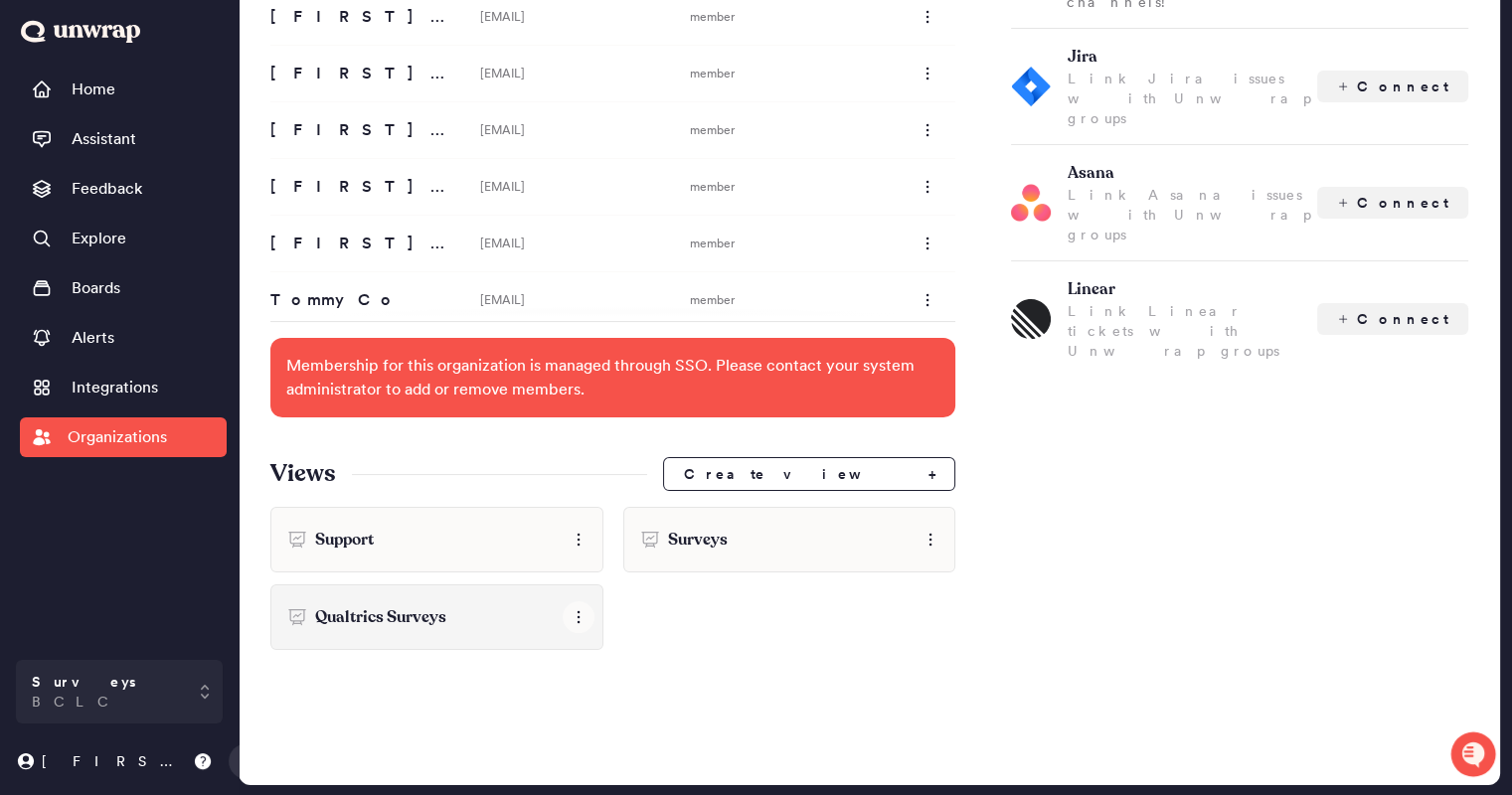 click 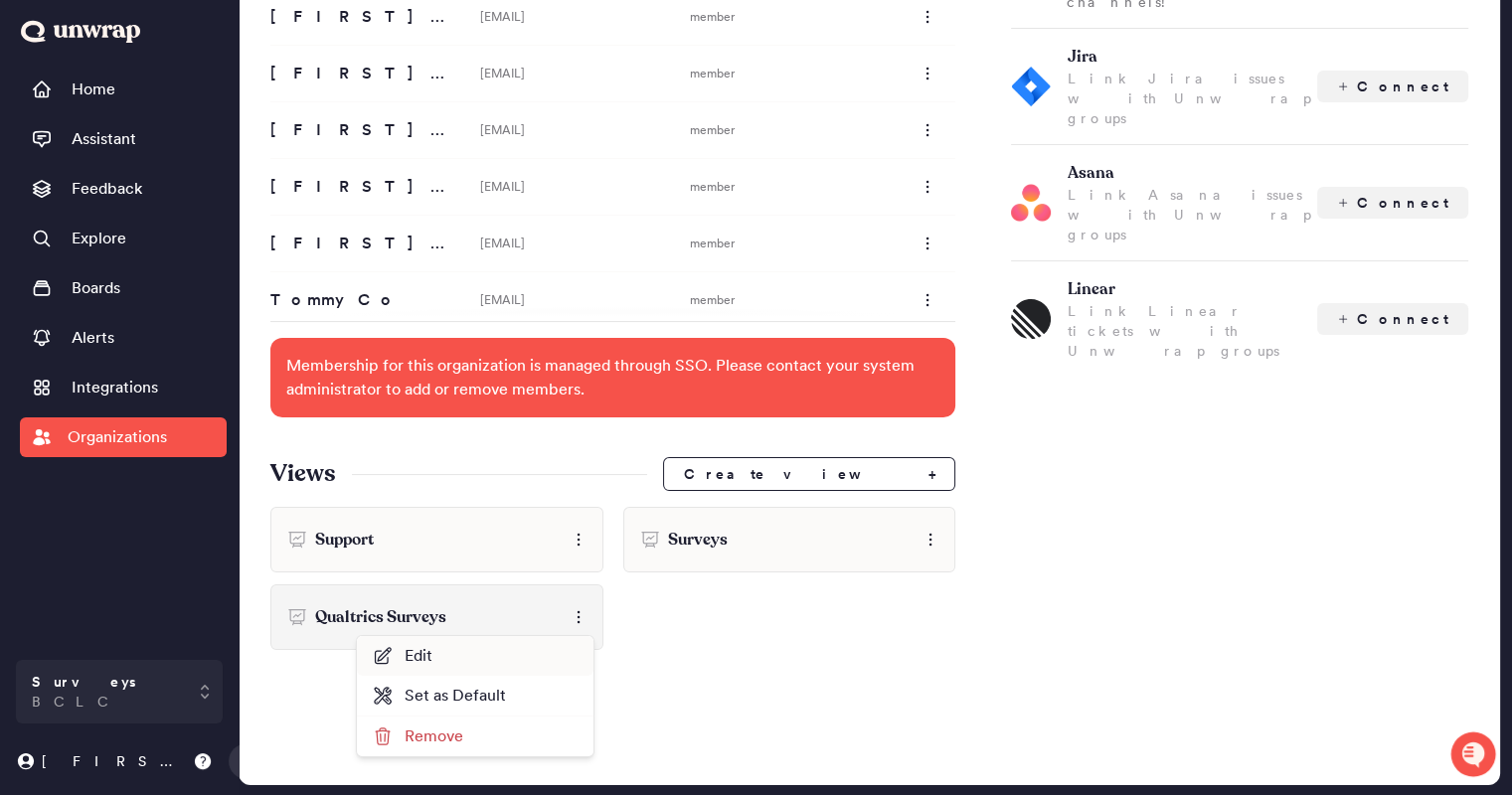 click on "Edit" at bounding box center (475, 656) 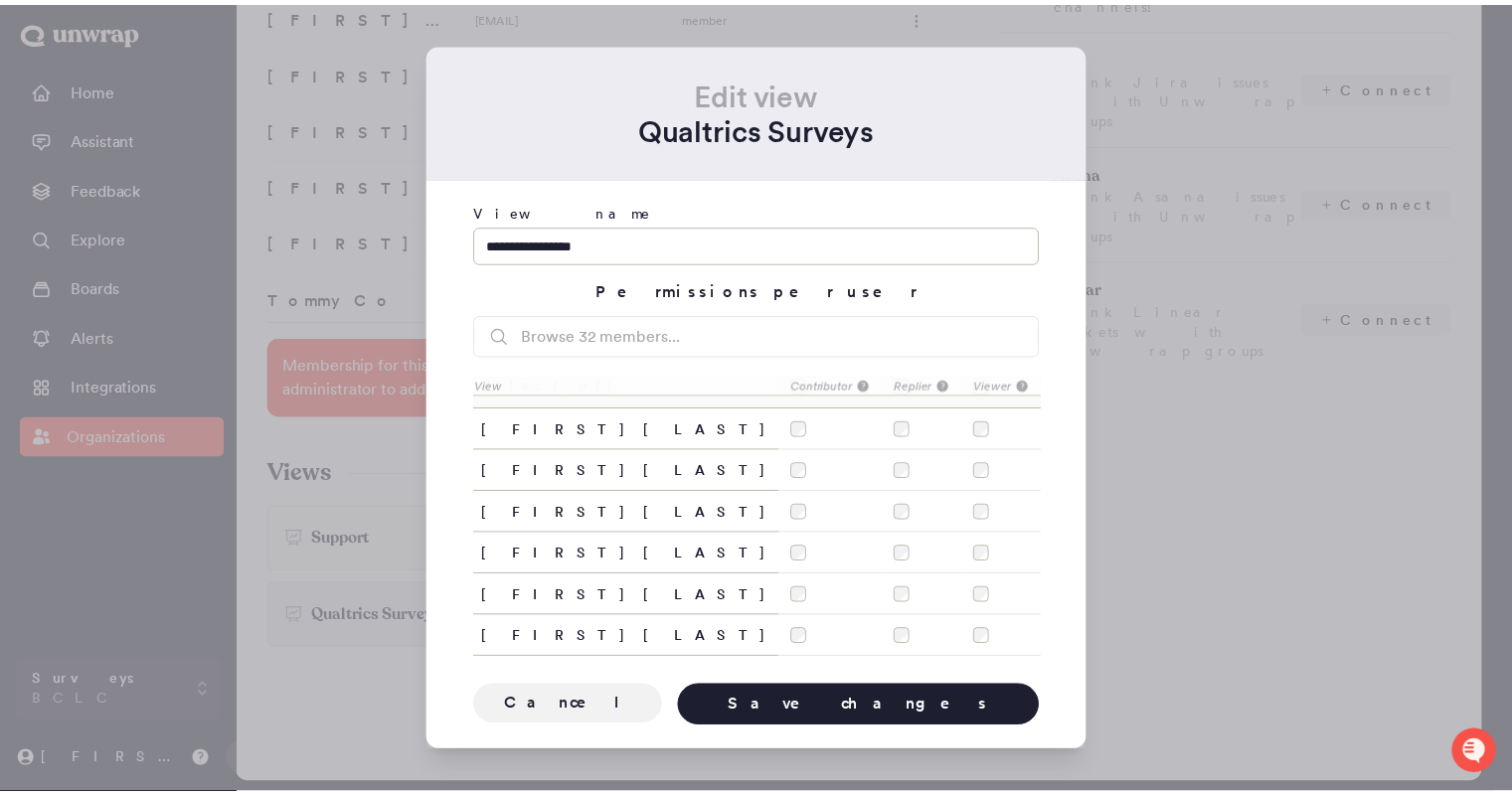 scroll, scrollTop: 0, scrollLeft: 0, axis: both 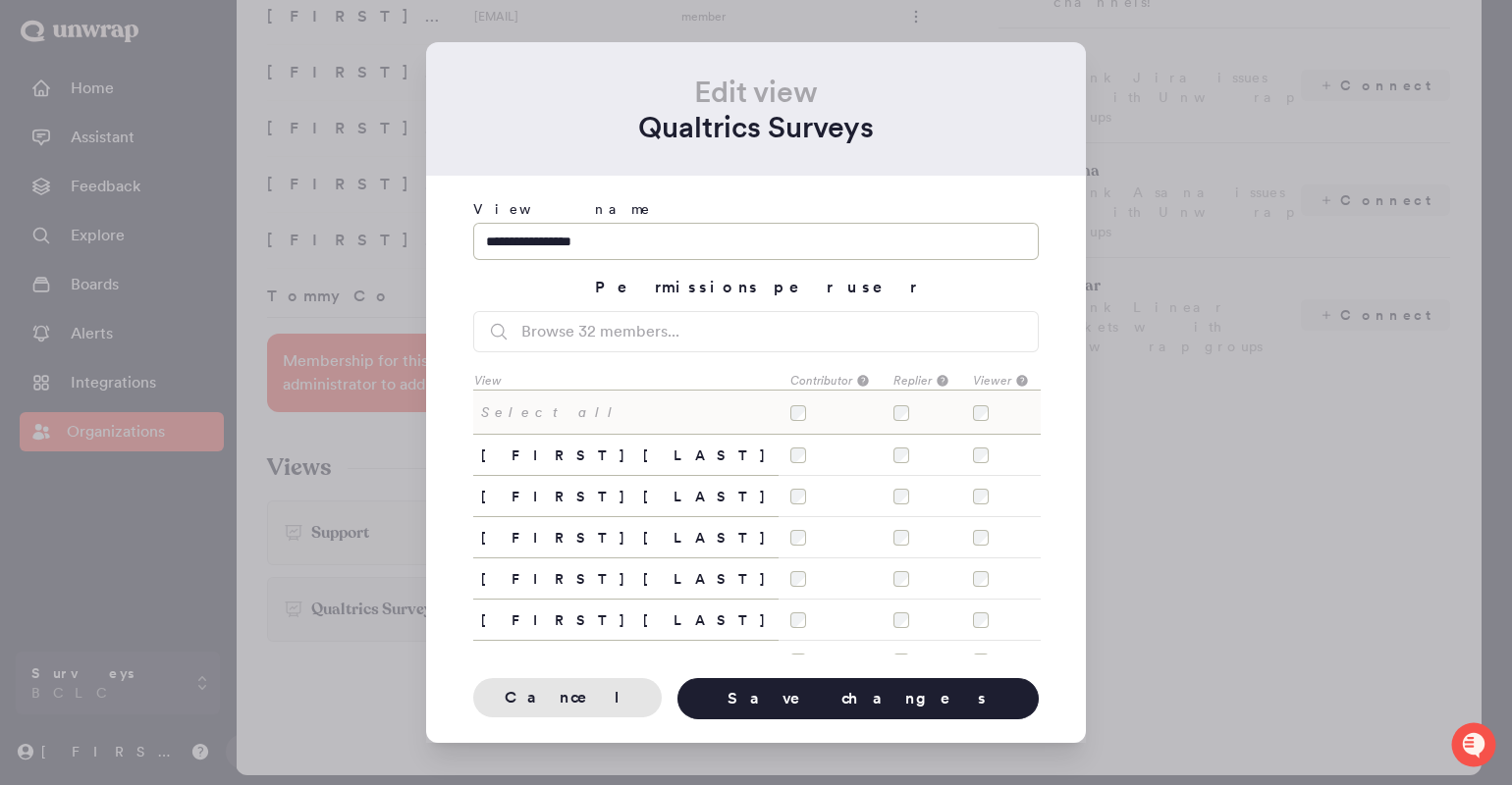 click on "Cancel" at bounding box center [567, 698] 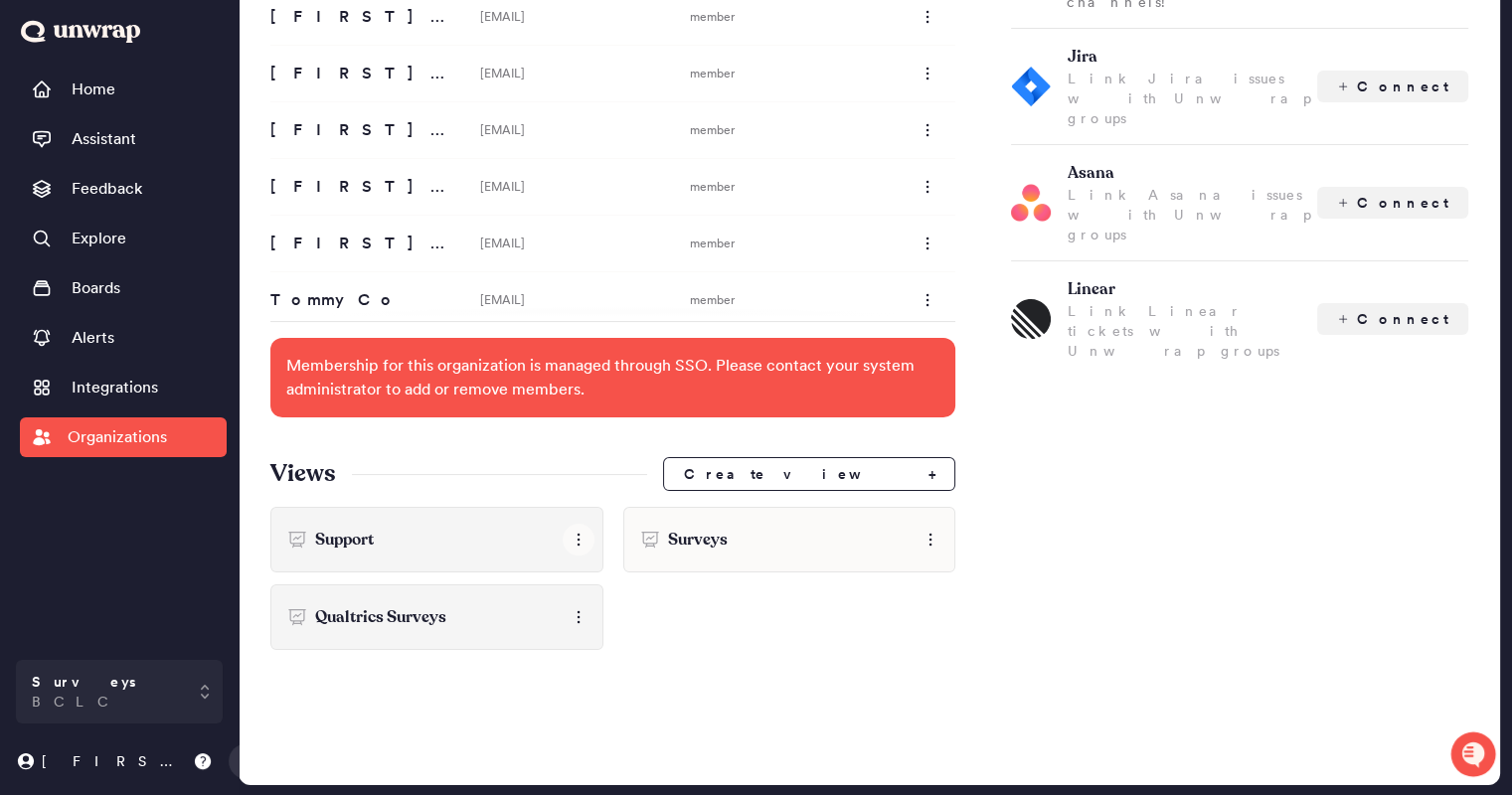 click 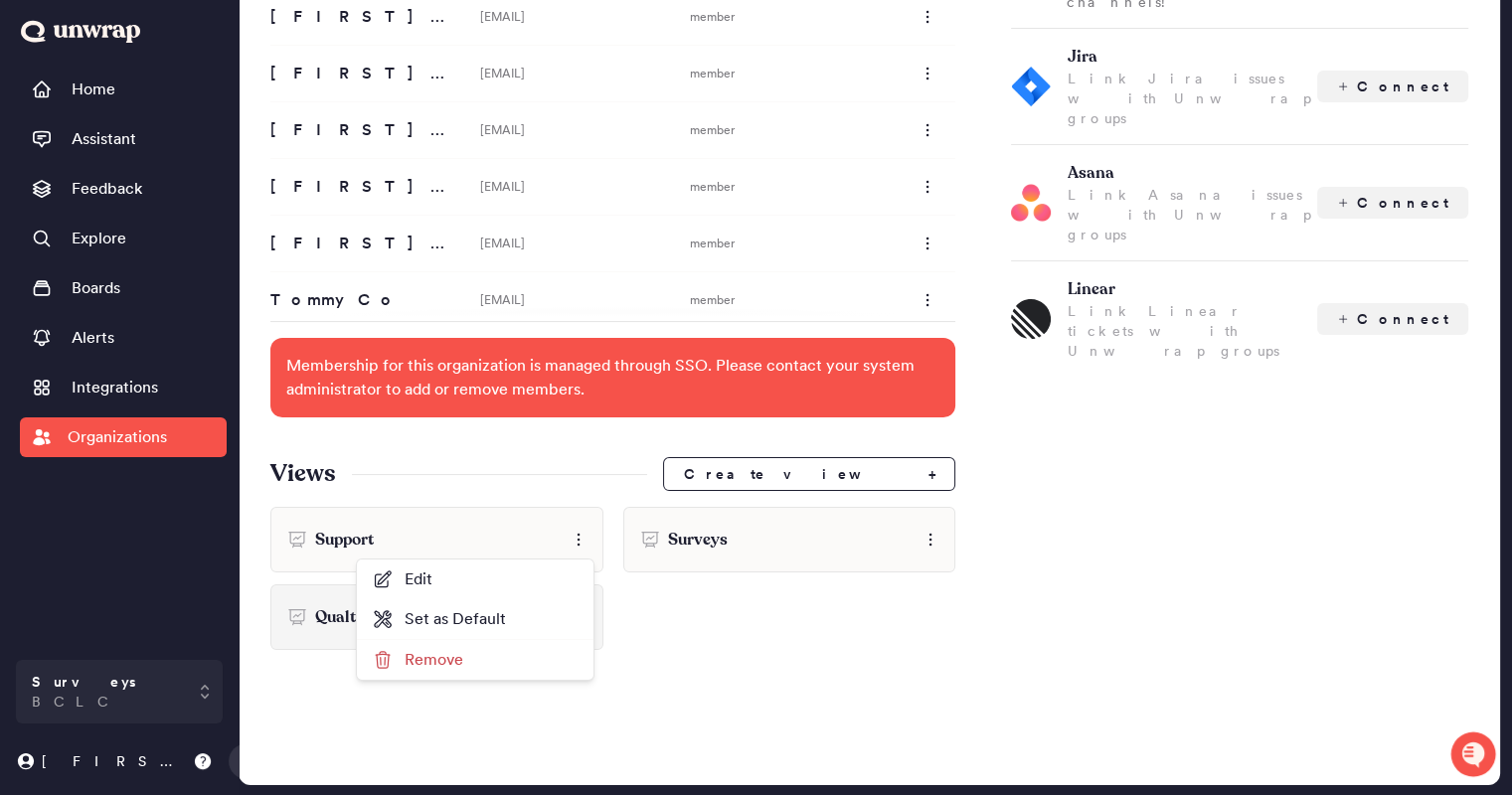 click on "Connections Slack Connect your Slack Workspace to receive Unwrap Alerts on your preferred channels! Not connected Connect Jira Link Jira issues with Unwrap groups Connect Asana Link Asana issues with Unwrap groups Connect Linear Link Linear tickets with Unwrap groups Connect" at bounding box center (1240, 226) 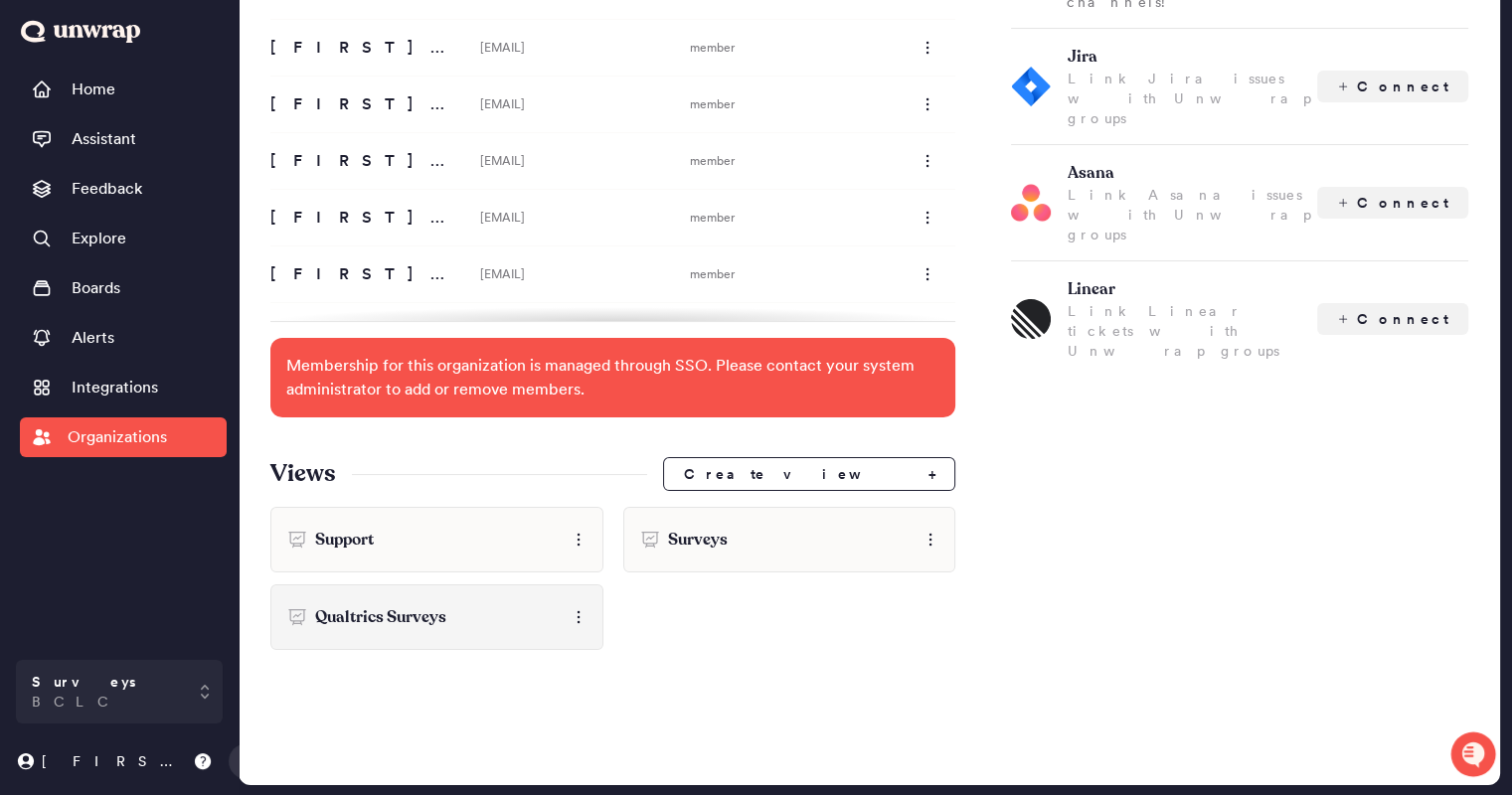 scroll, scrollTop: 0, scrollLeft: 0, axis: both 